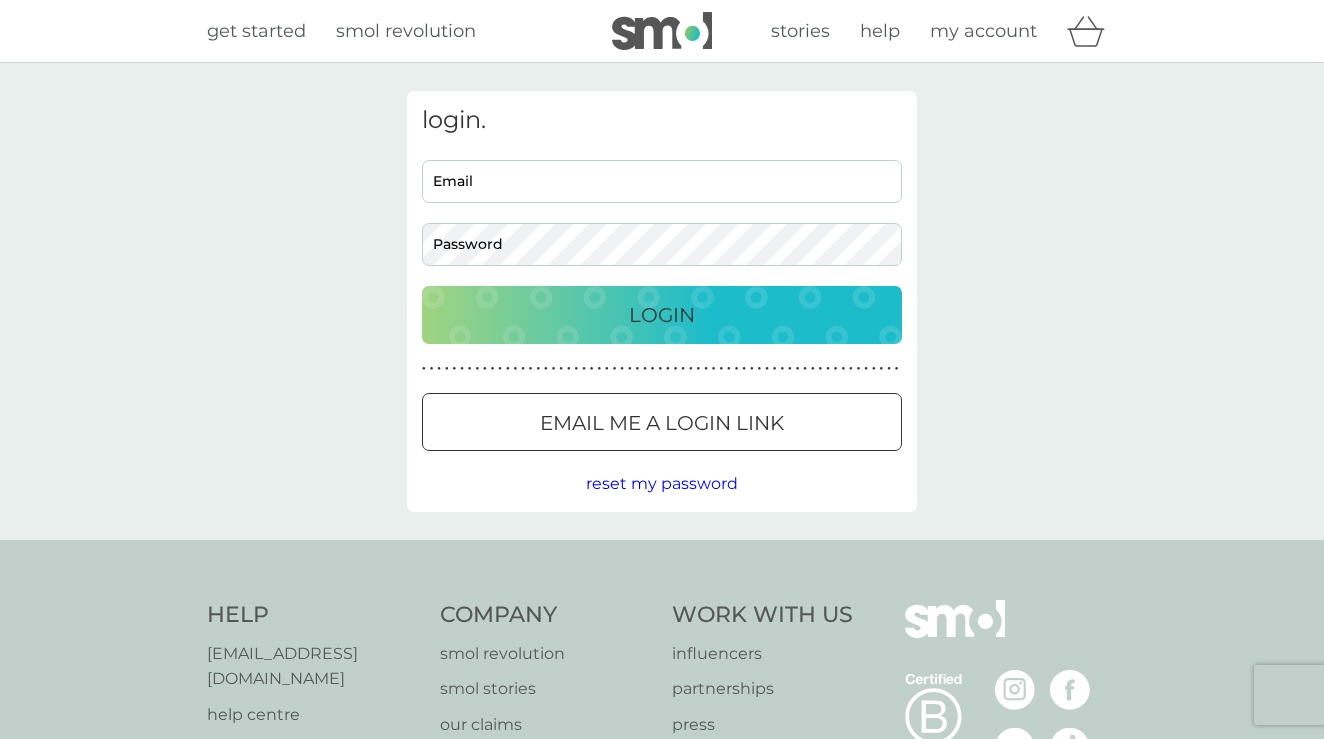 scroll, scrollTop: 0, scrollLeft: 0, axis: both 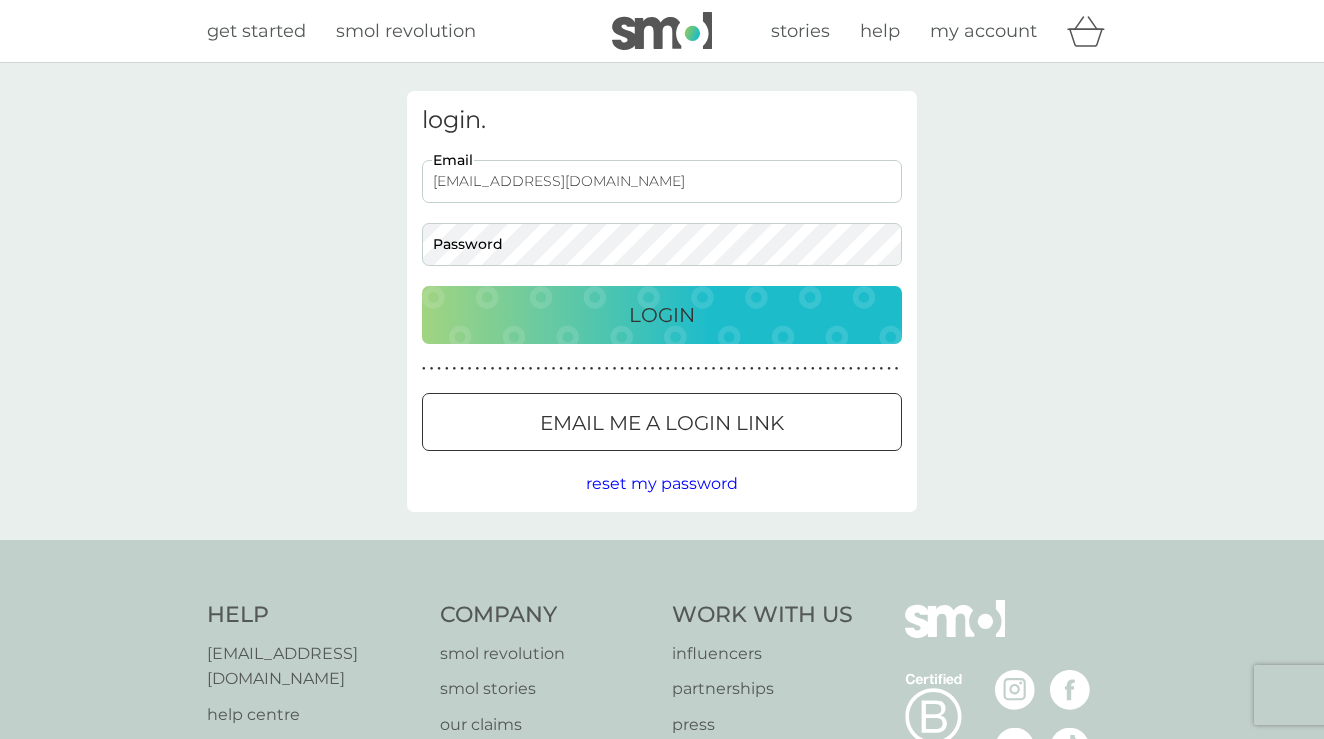 type on "AnaCharraz435@hotmail.com" 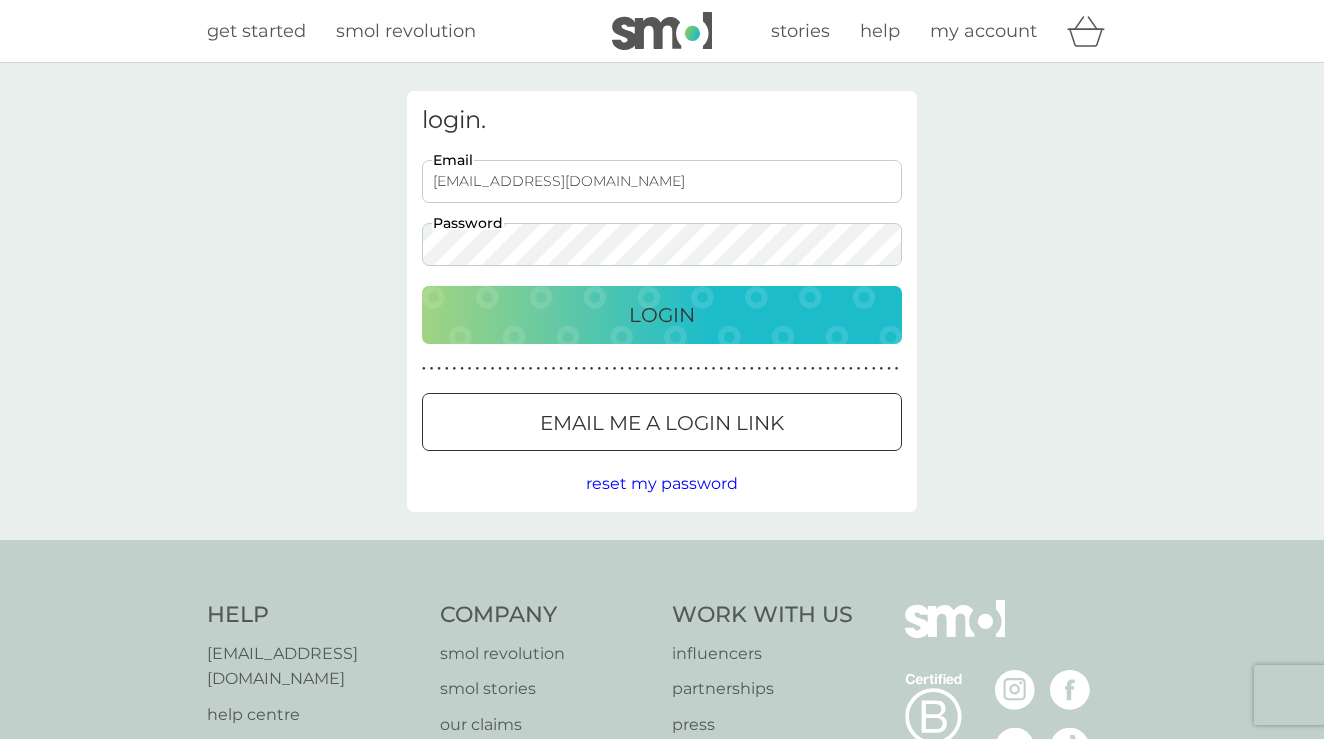 click on "Login" at bounding box center [662, 315] 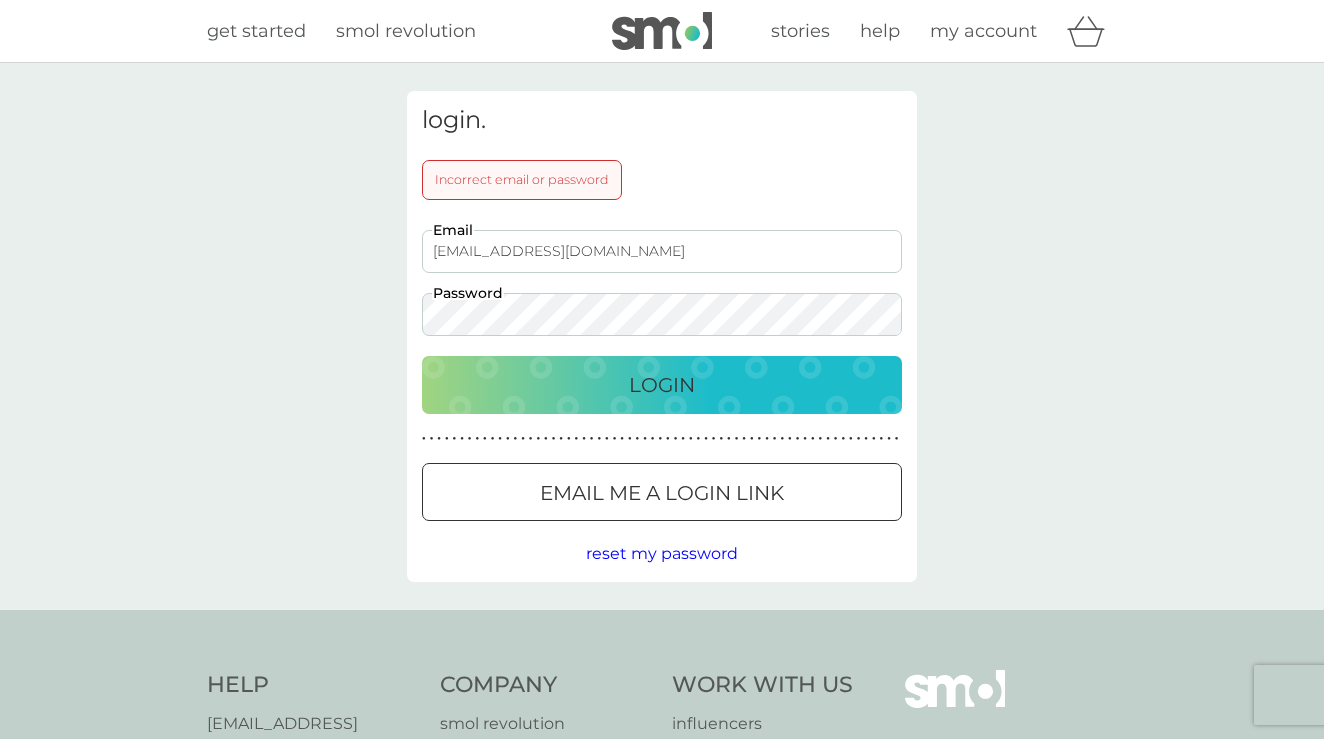 click on "Login" at bounding box center (662, 385) 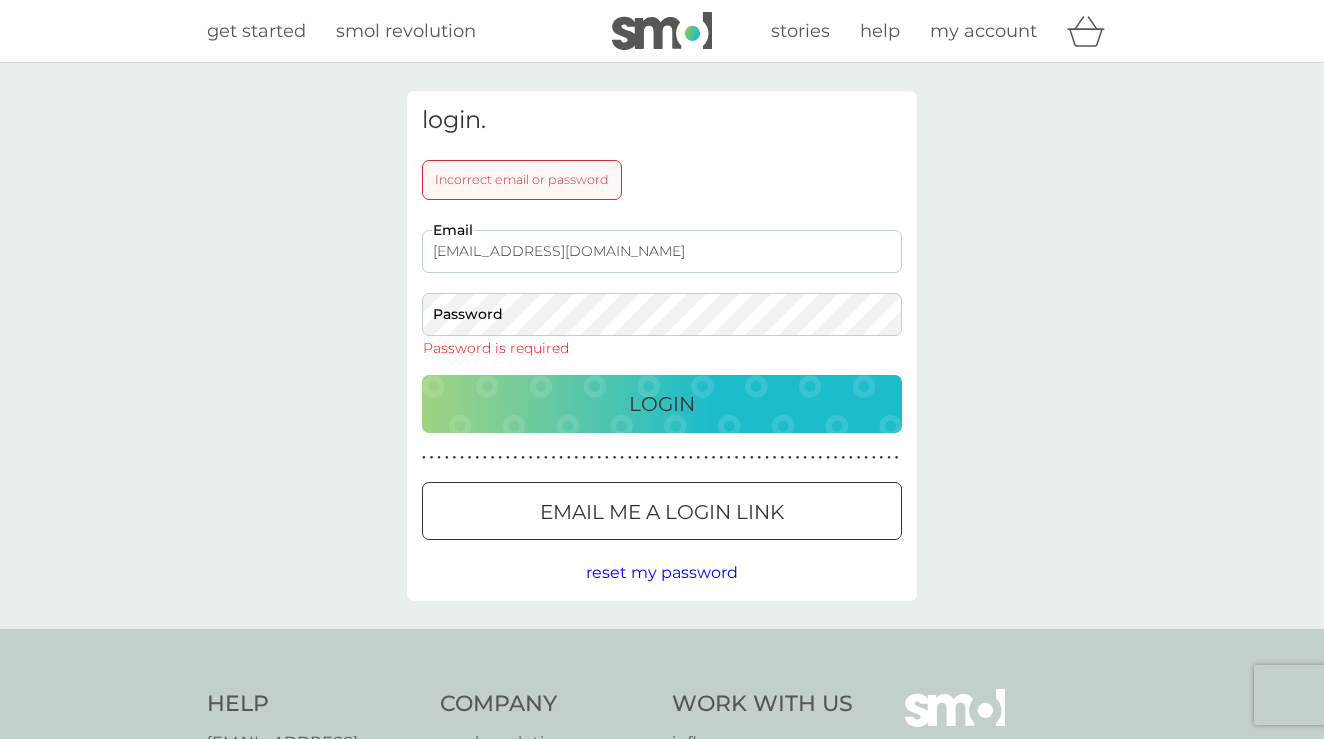 click on "AnaCharraz435@hotmail.com" at bounding box center [662, 251] 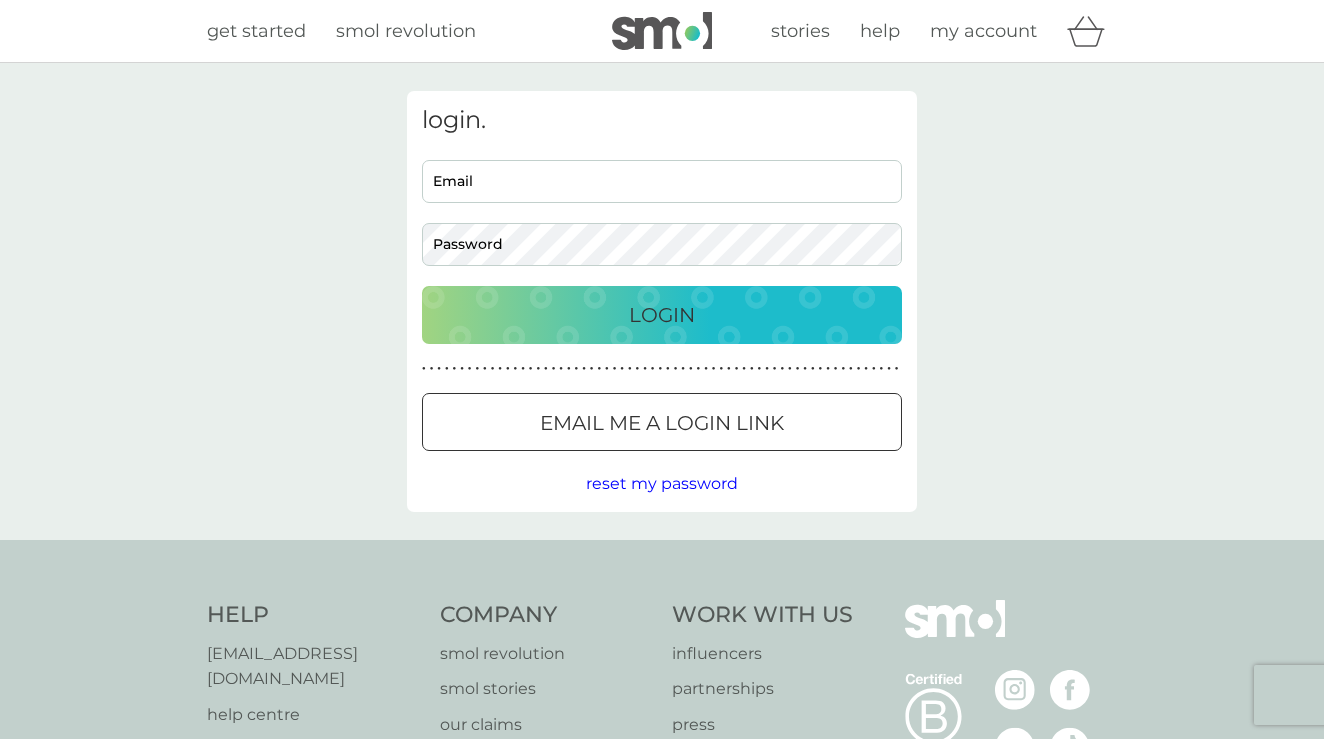 scroll, scrollTop: 0, scrollLeft: 0, axis: both 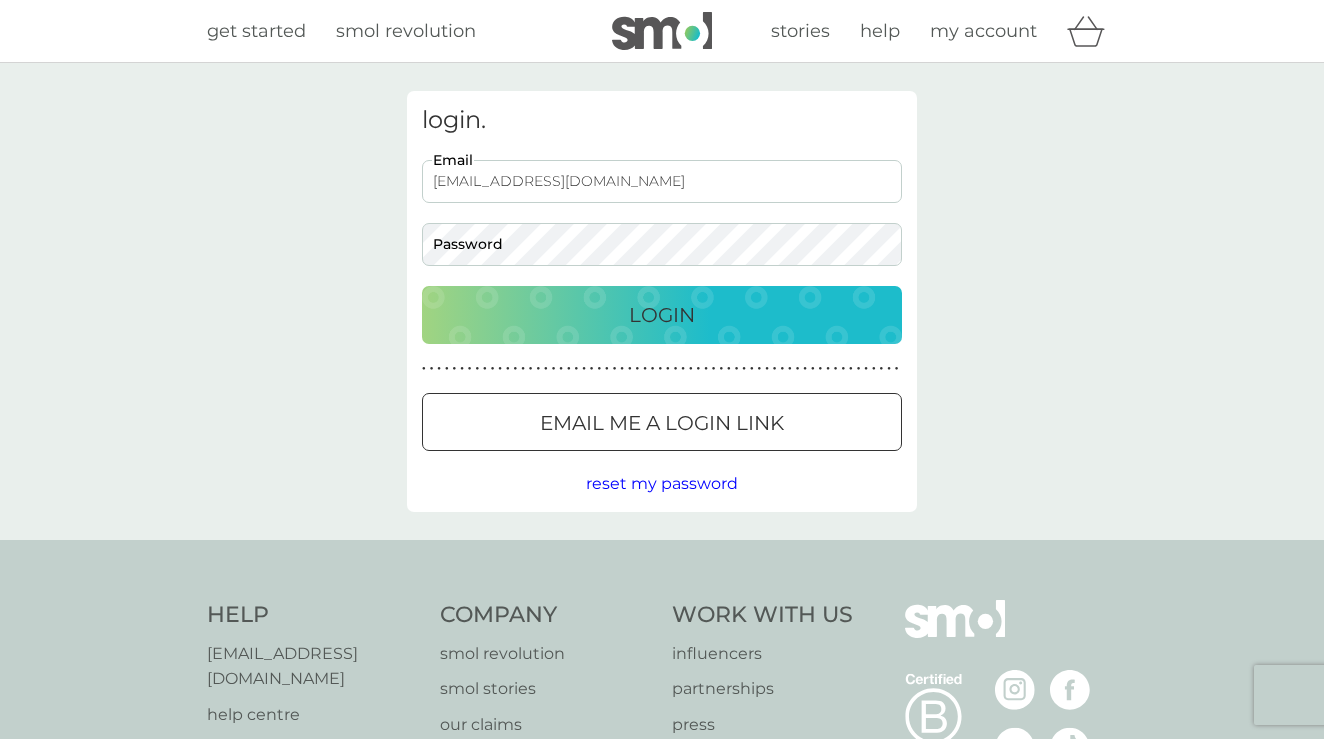 type on "[EMAIL_ADDRESS][DOMAIN_NAME]" 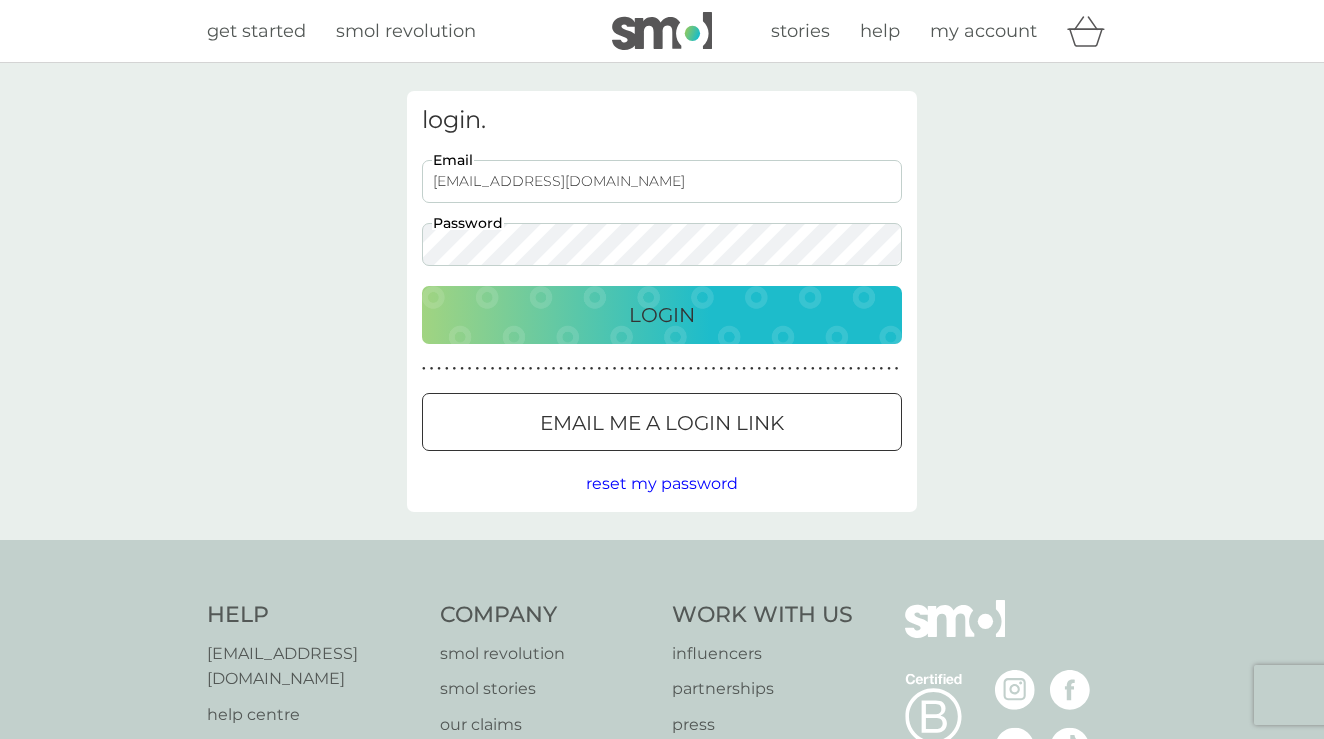 click on "Login" at bounding box center [662, 315] 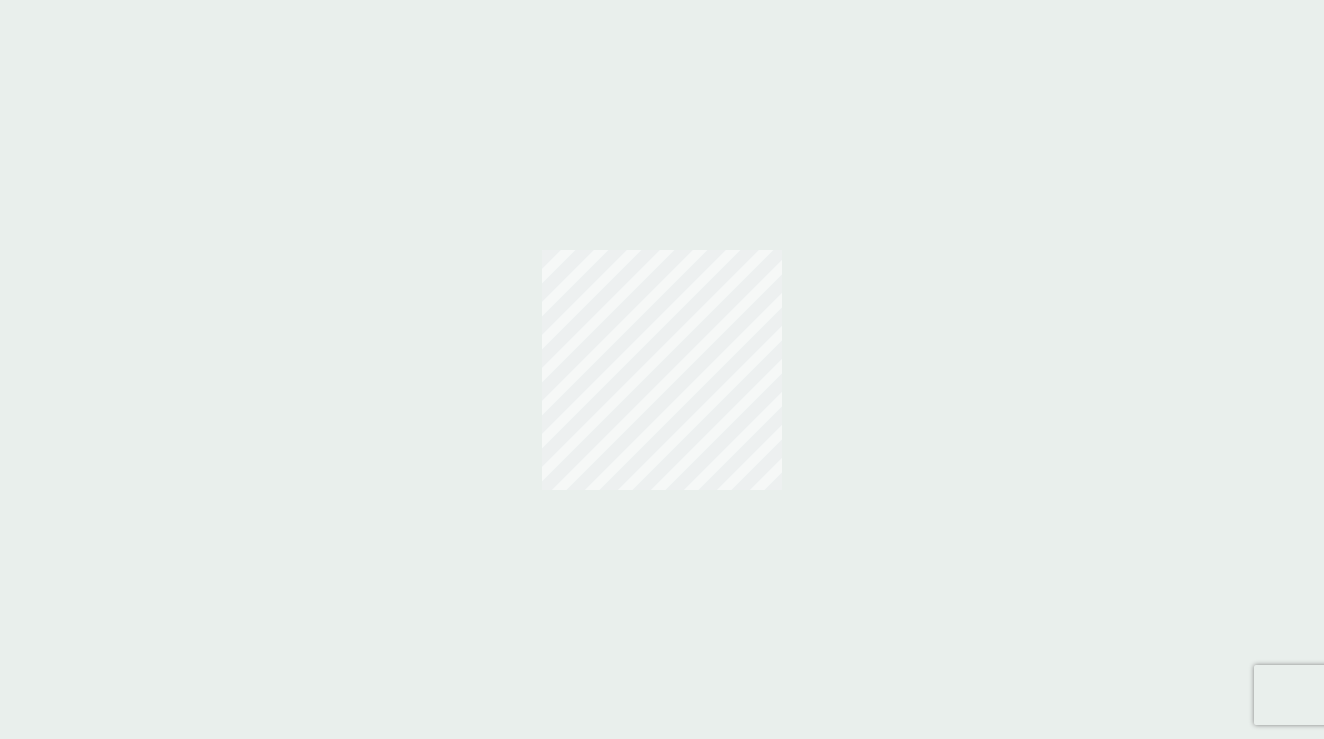 scroll, scrollTop: 0, scrollLeft: 0, axis: both 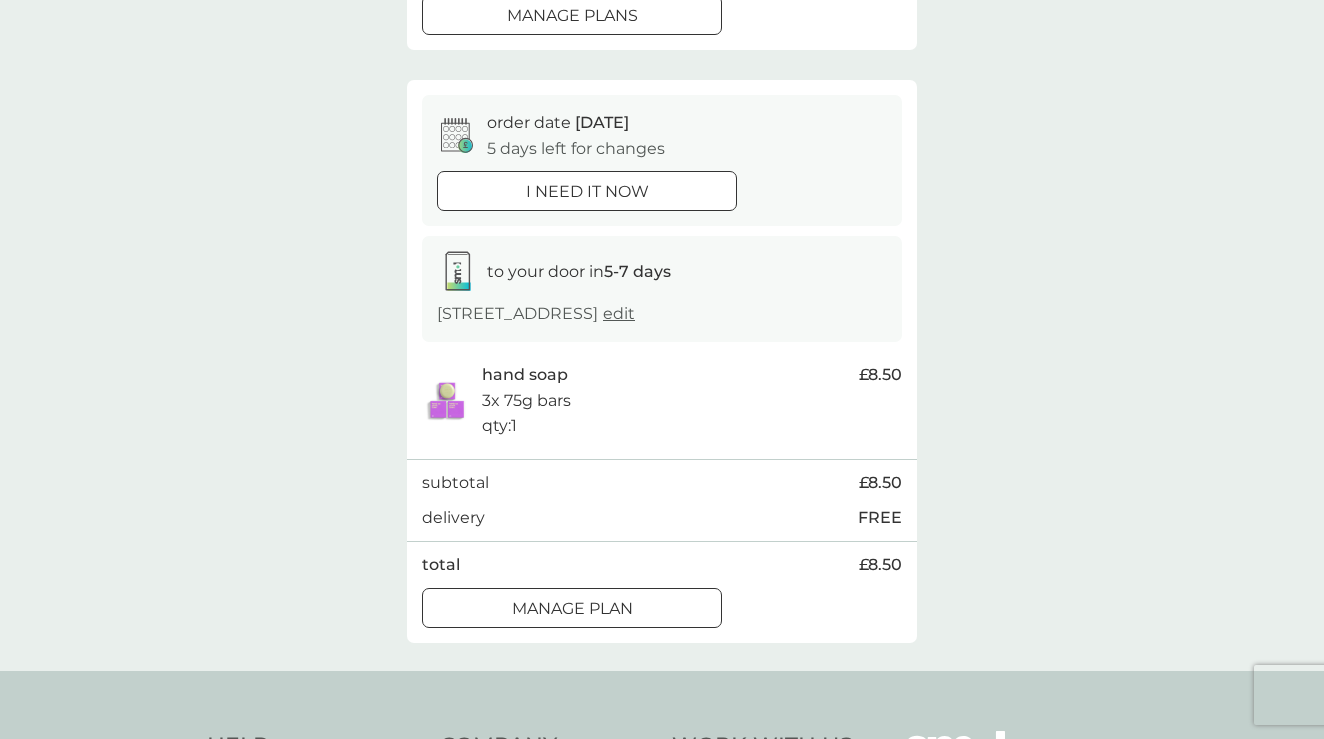 click on "Manage plan" at bounding box center (572, 609) 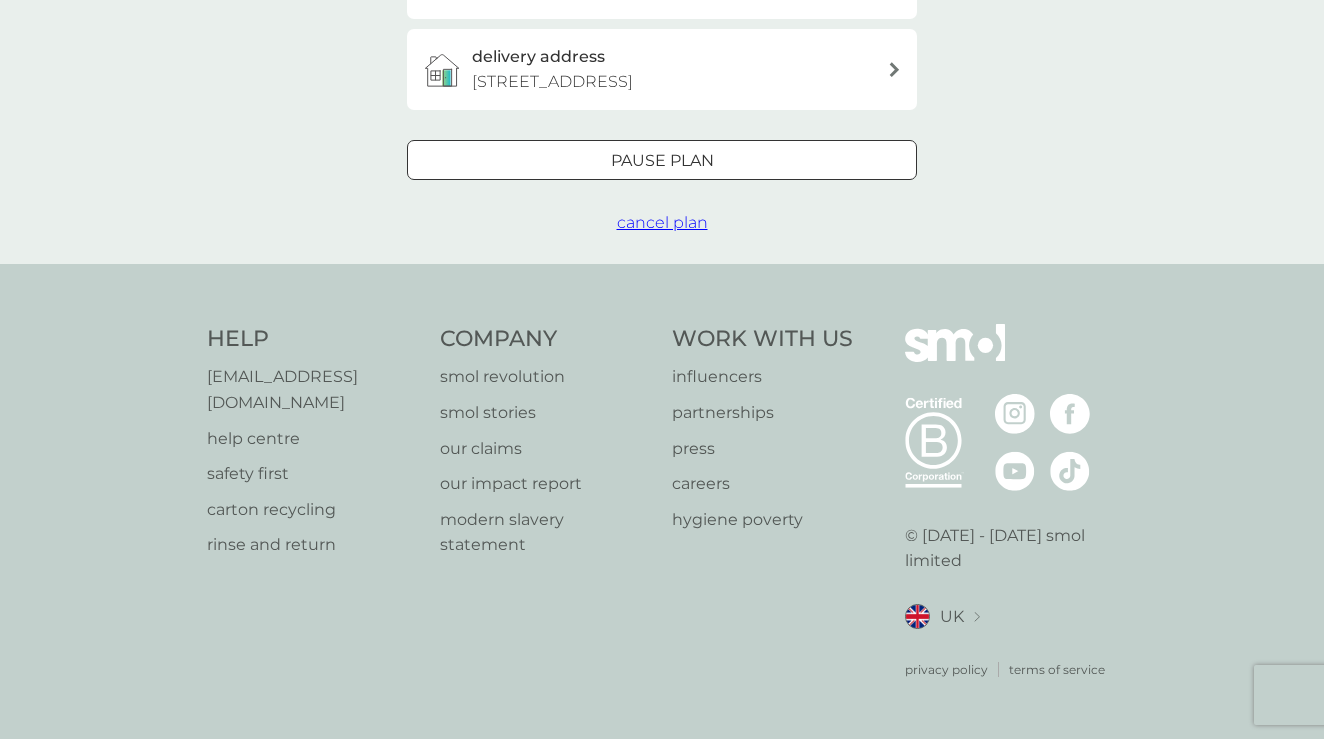 scroll, scrollTop: 0, scrollLeft: 0, axis: both 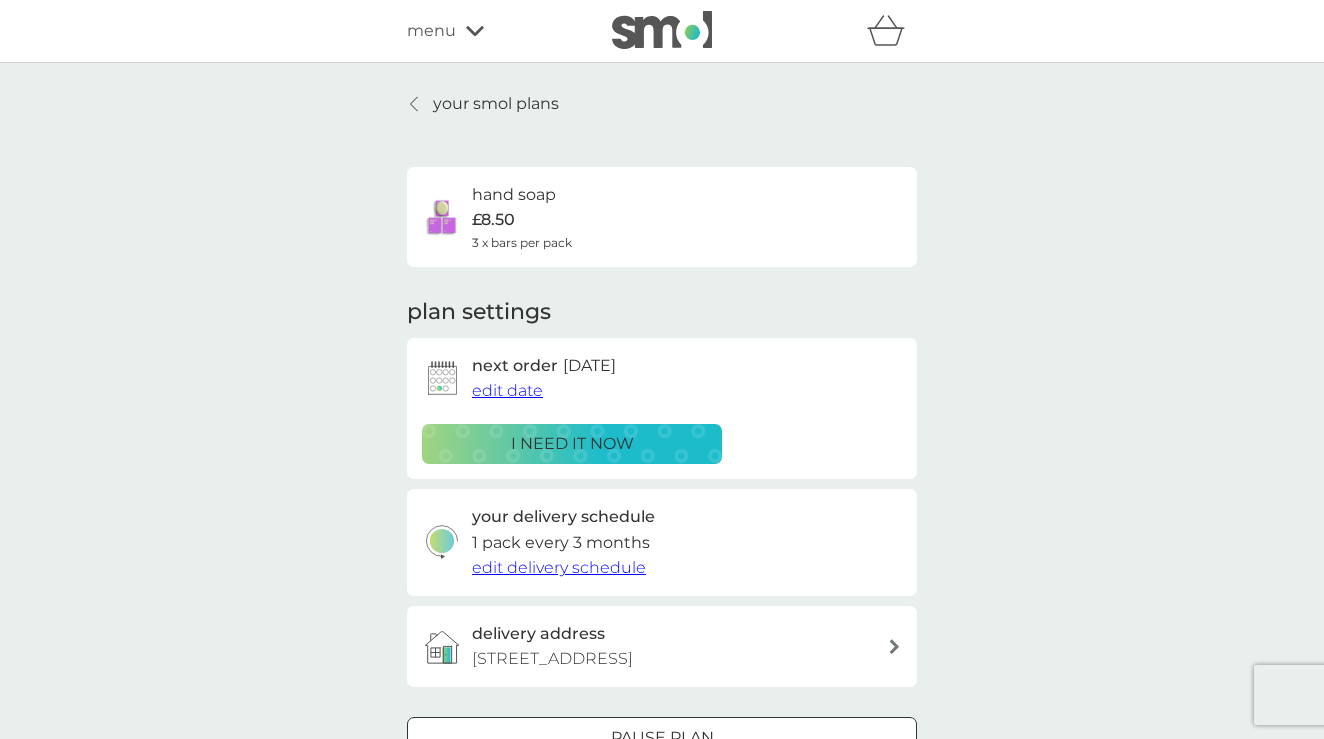 click on "edit date" at bounding box center (507, 390) 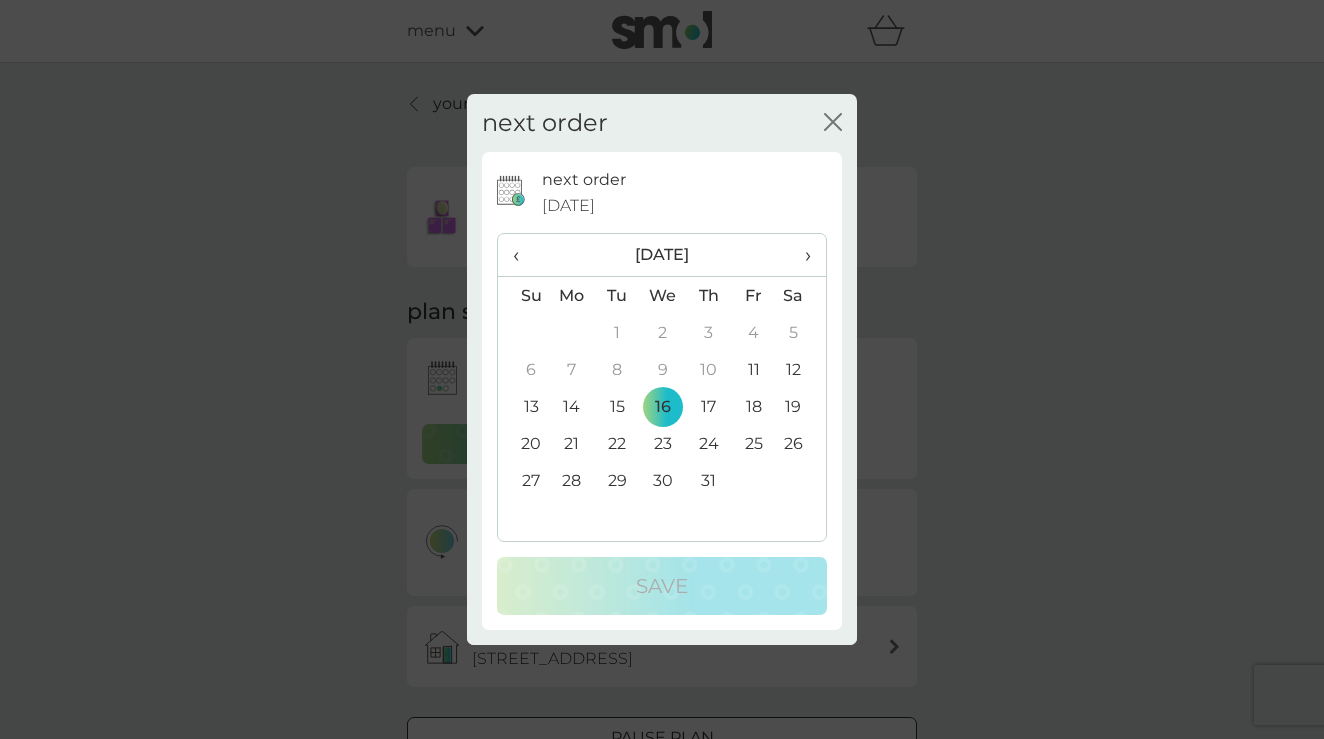 click on "›" at bounding box center (801, 255) 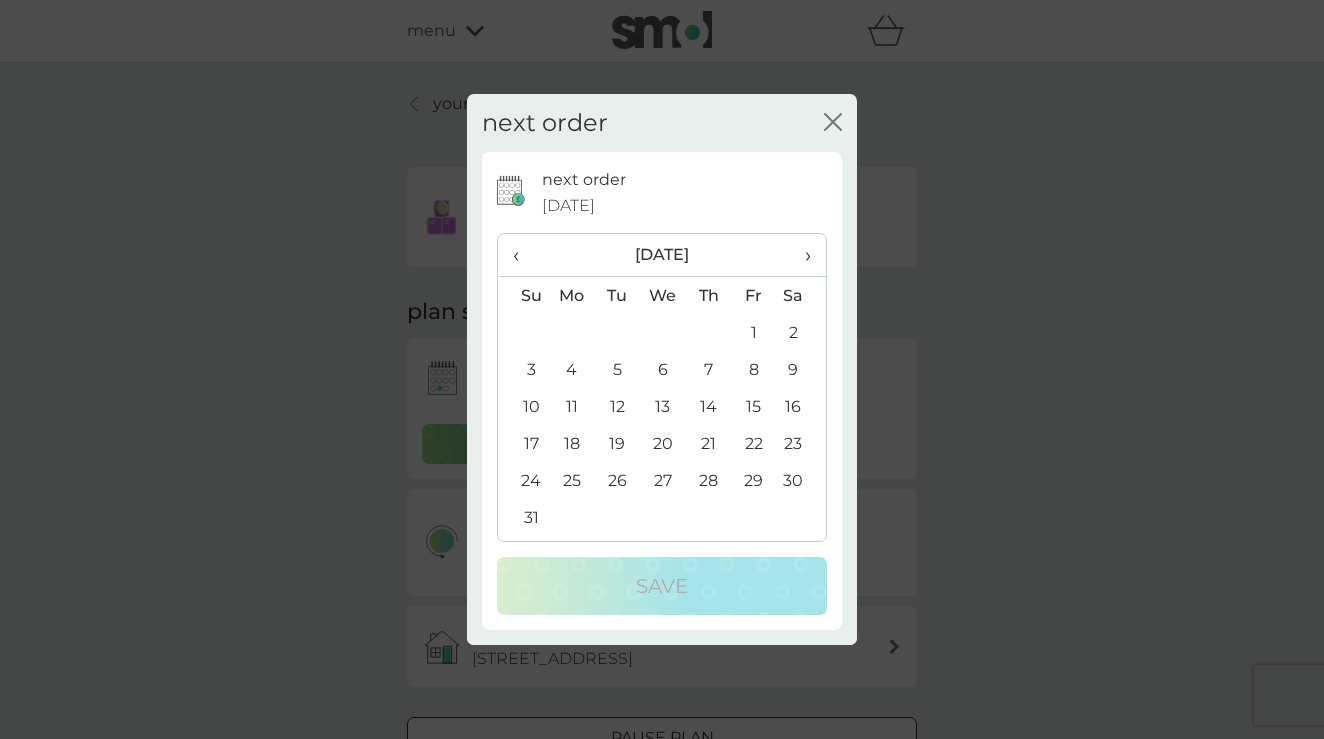 click on "›" at bounding box center (801, 255) 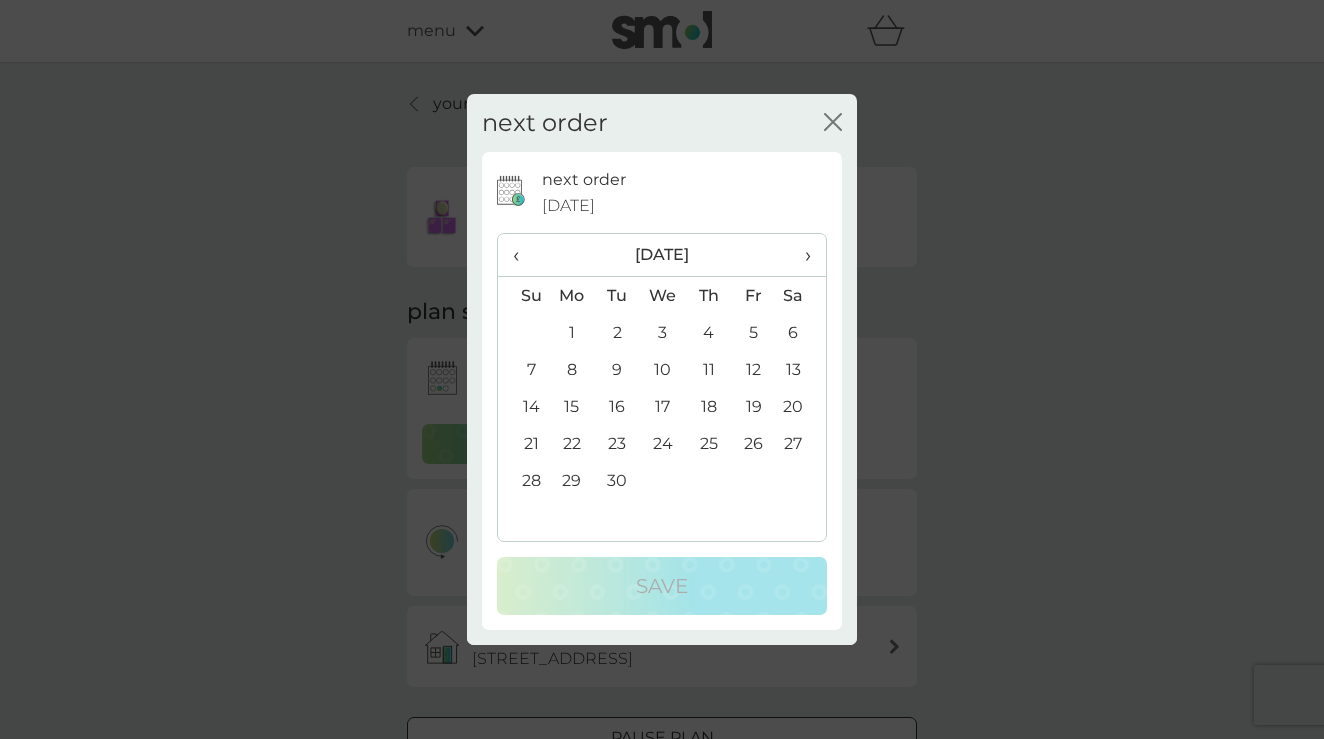 click on "15" at bounding box center [572, 406] 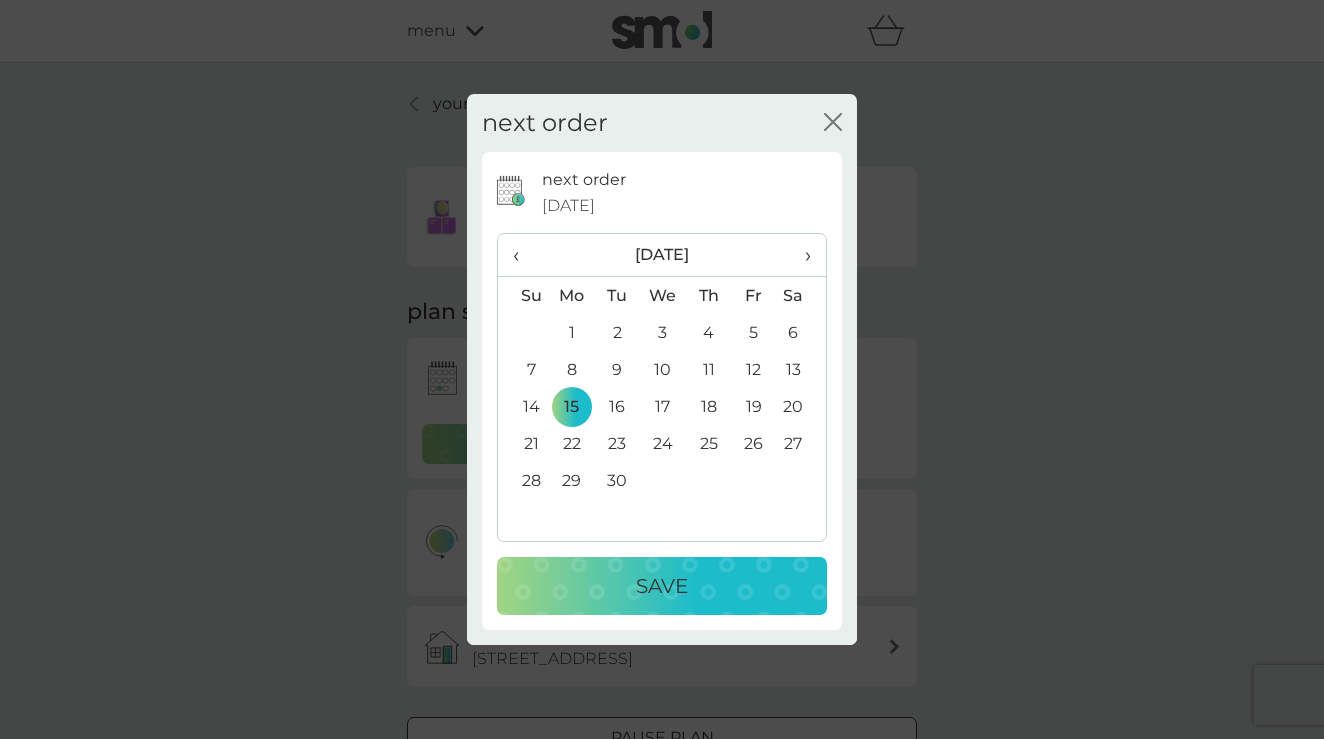 click on "Save" at bounding box center [662, 586] 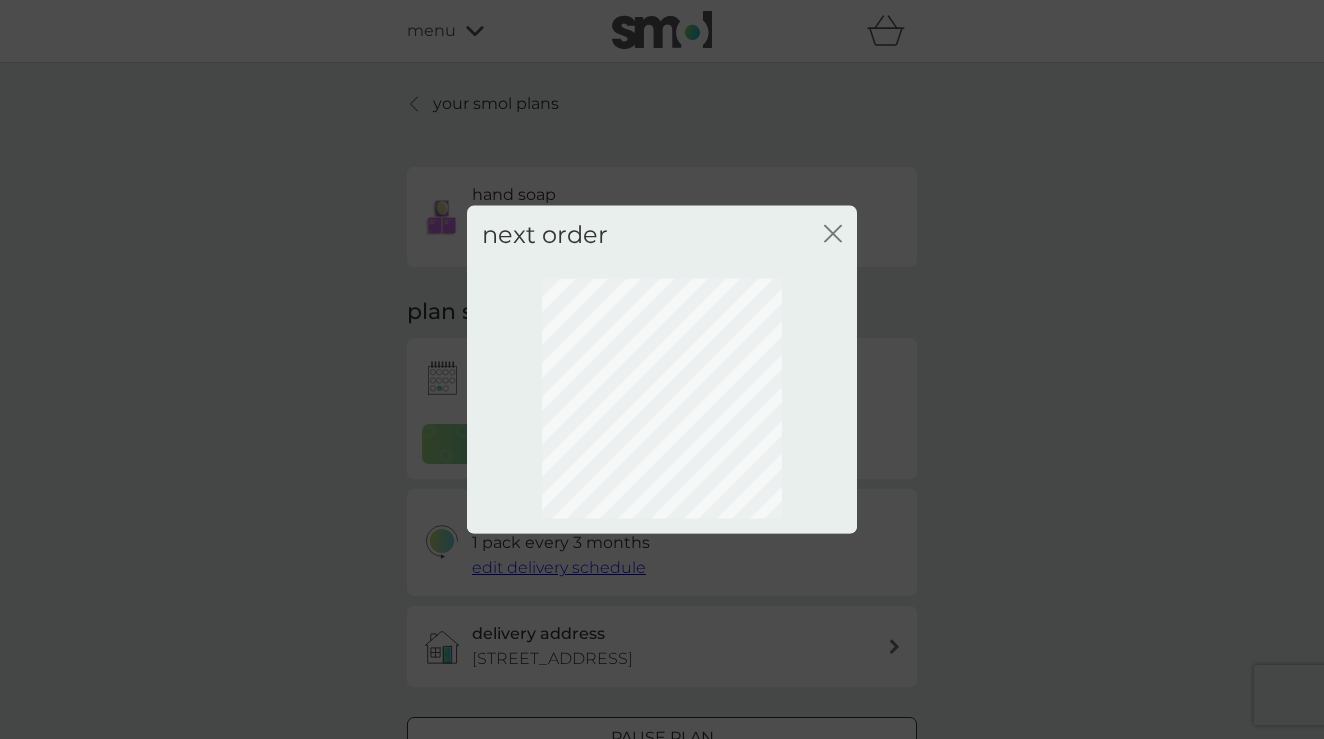 click on "close" 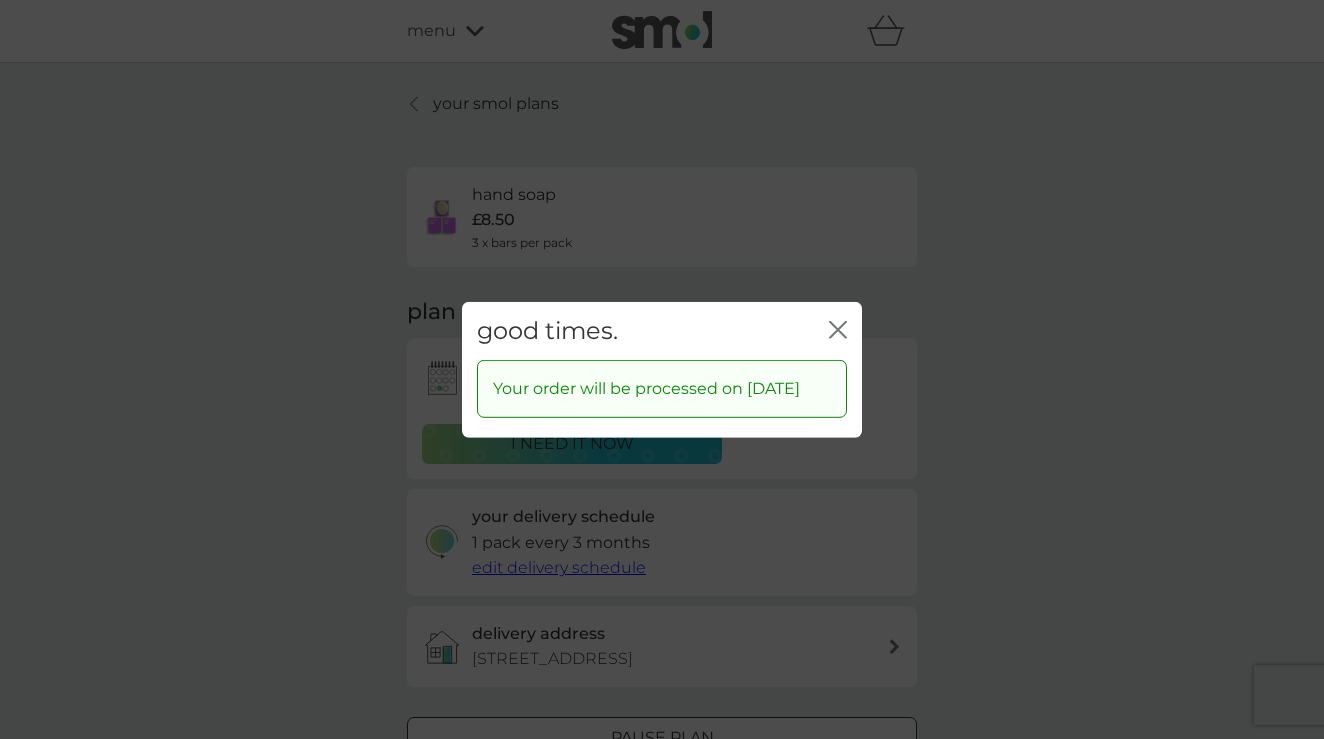 click 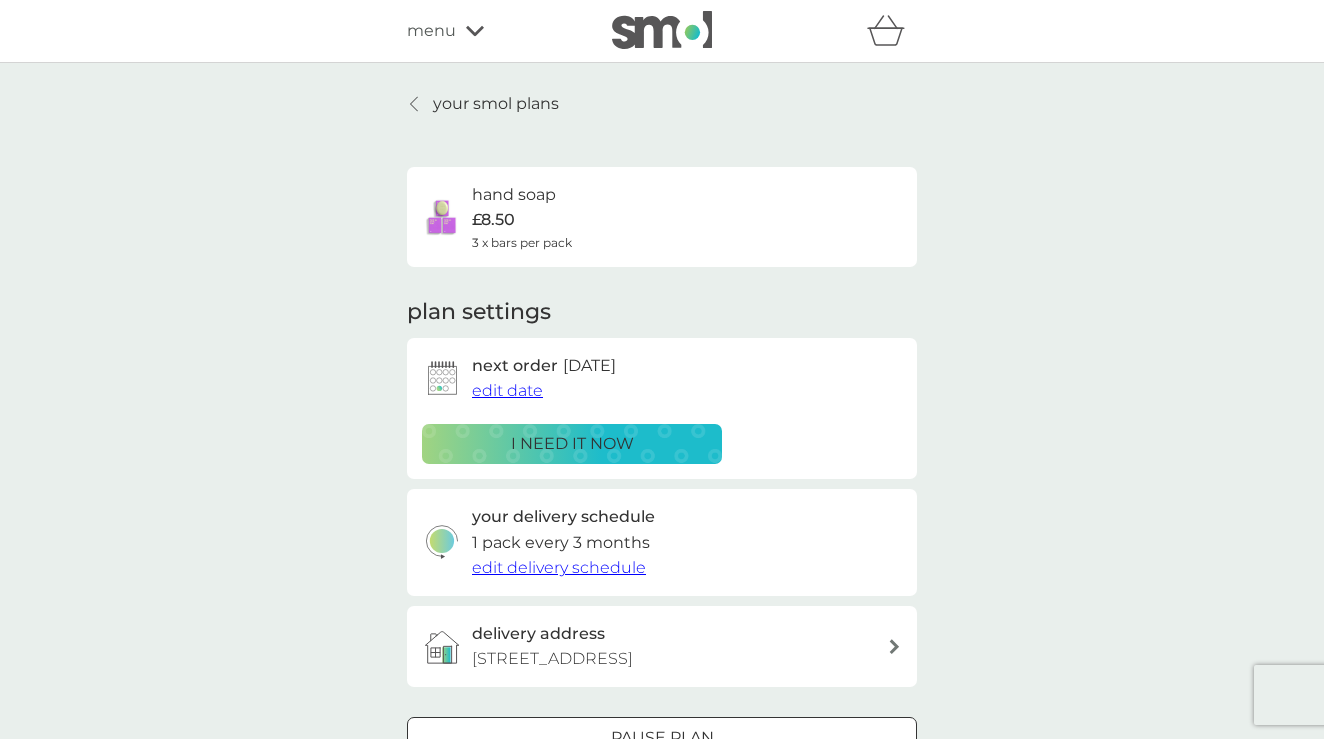 scroll, scrollTop: 0, scrollLeft: 0, axis: both 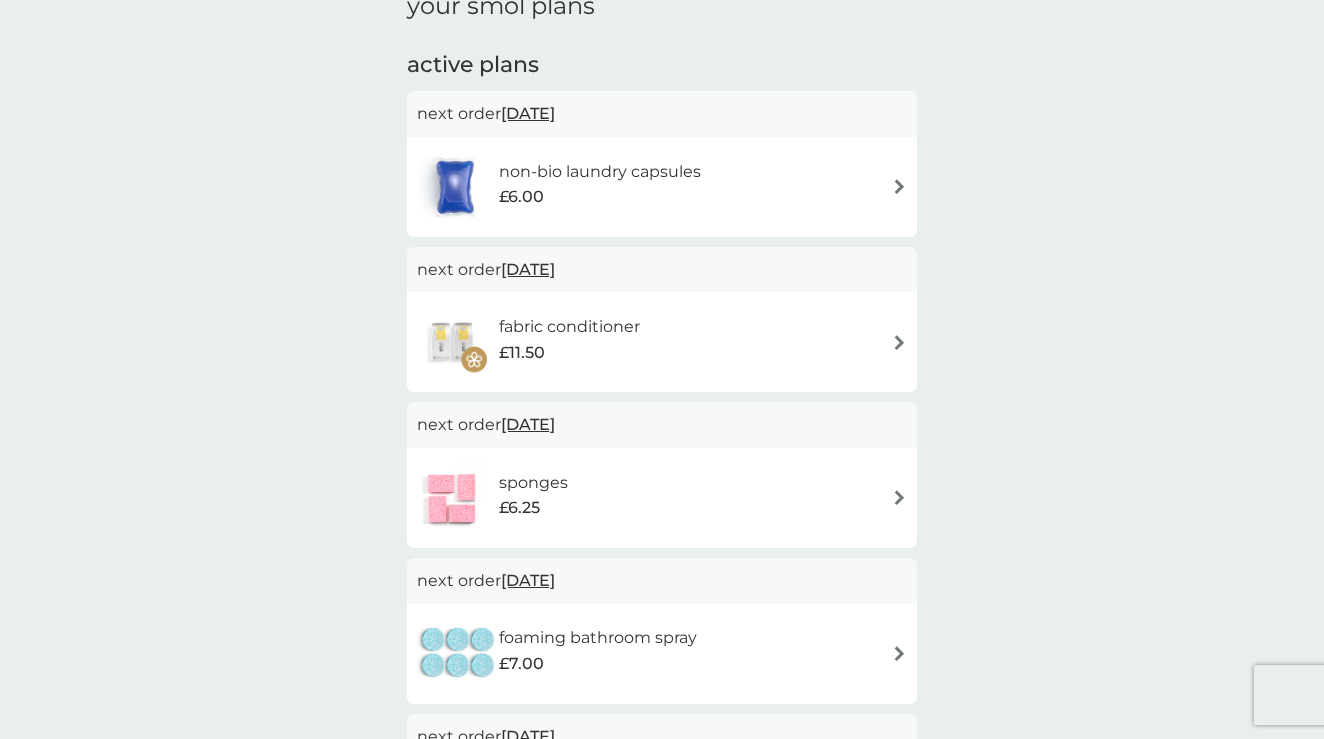 click at bounding box center [899, 186] 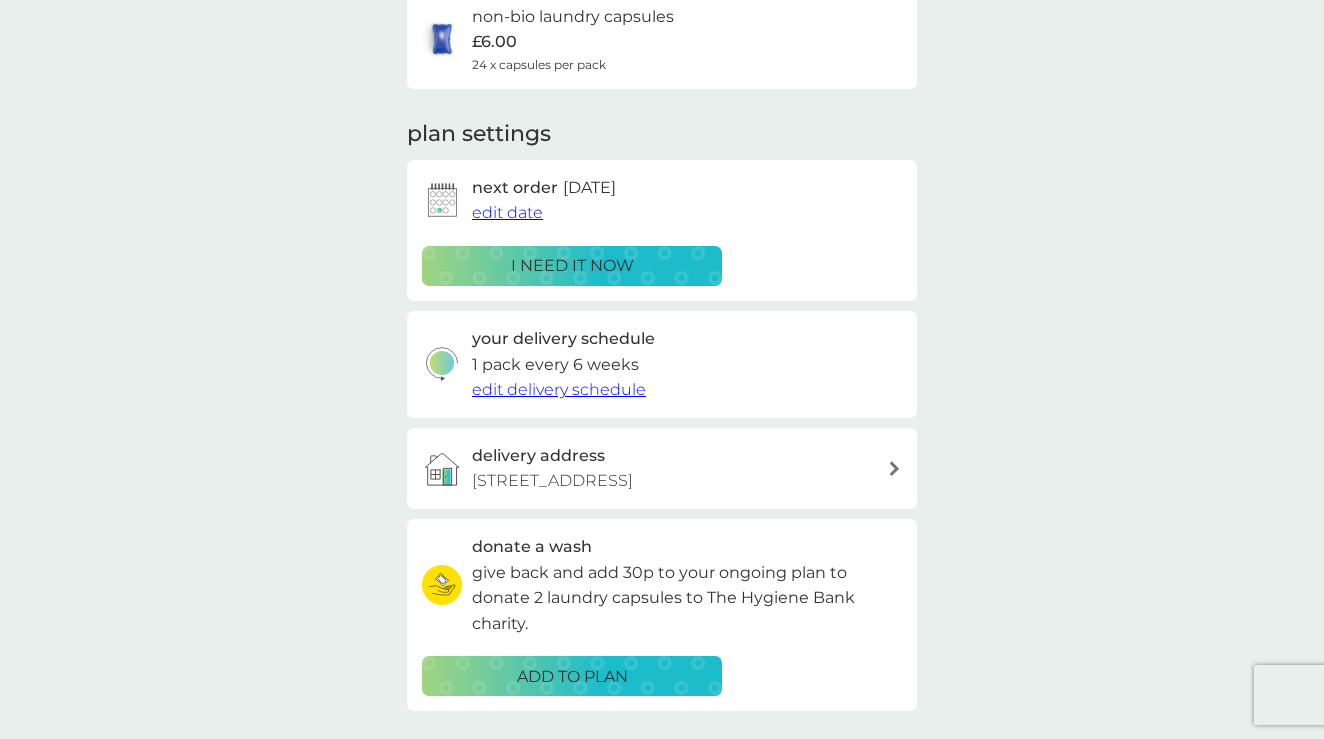 scroll, scrollTop: 179, scrollLeft: 0, axis: vertical 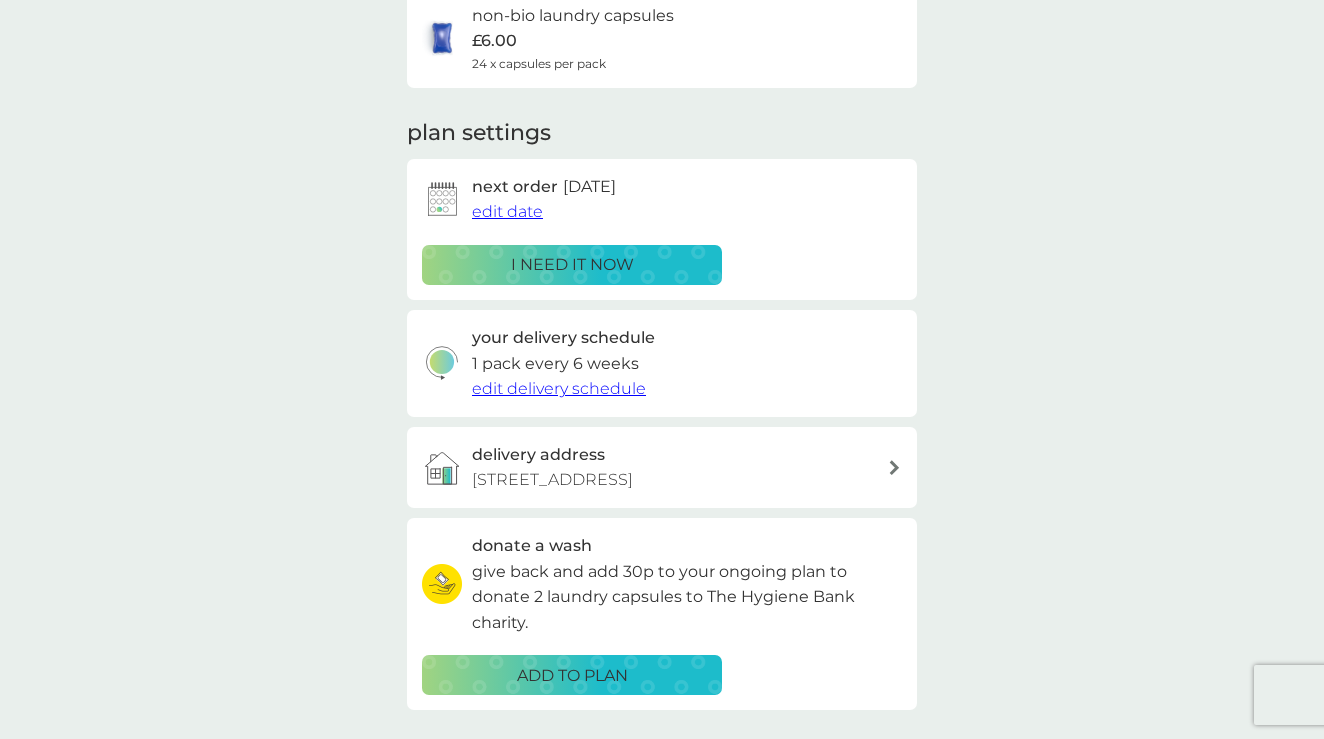 click on "edit date" at bounding box center (507, 211) 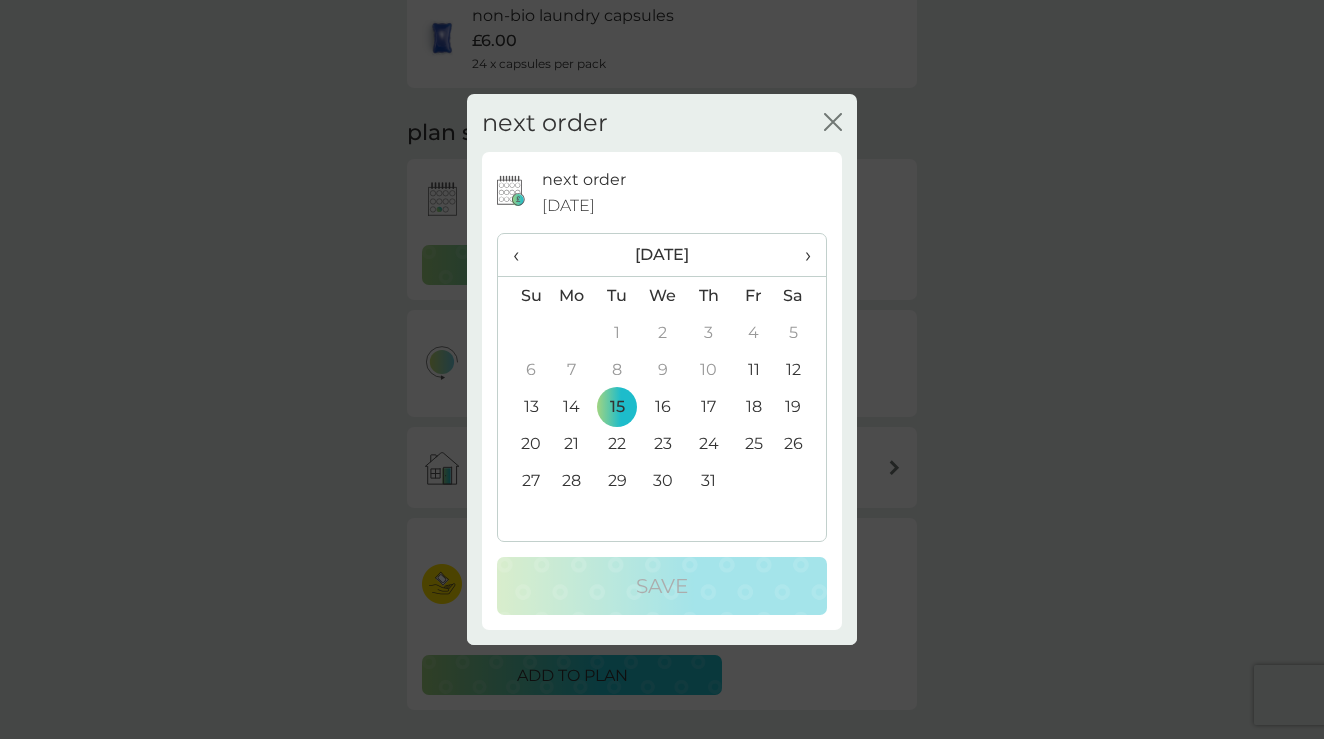 click on "›" at bounding box center (801, 255) 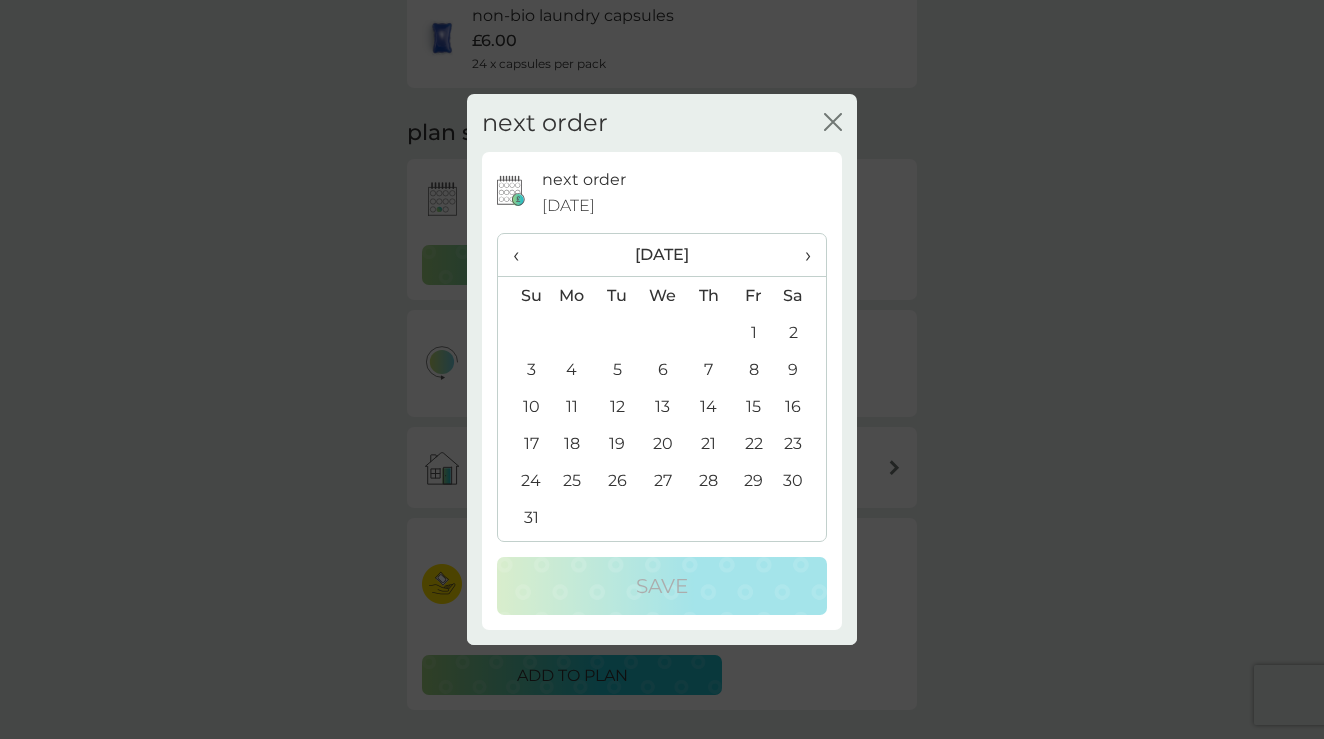 click on "15" at bounding box center [753, 406] 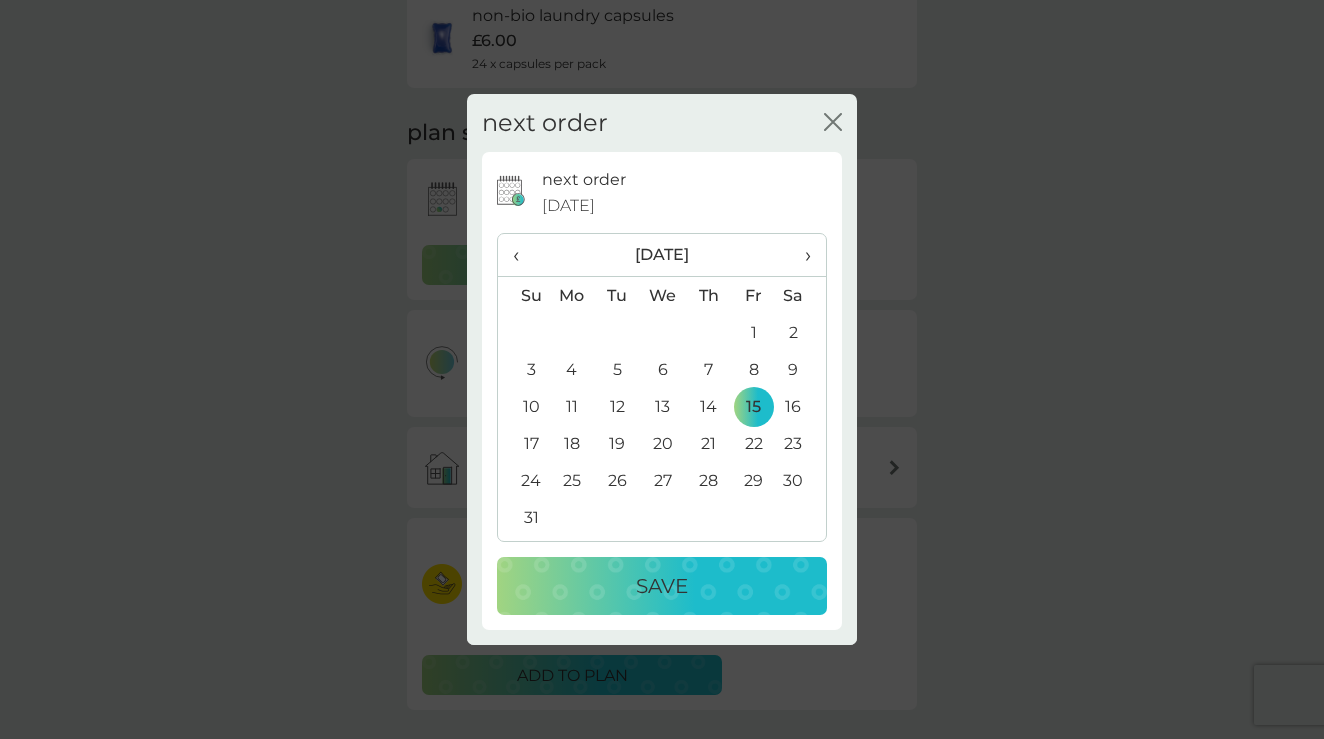 click on "Save" at bounding box center [662, 586] 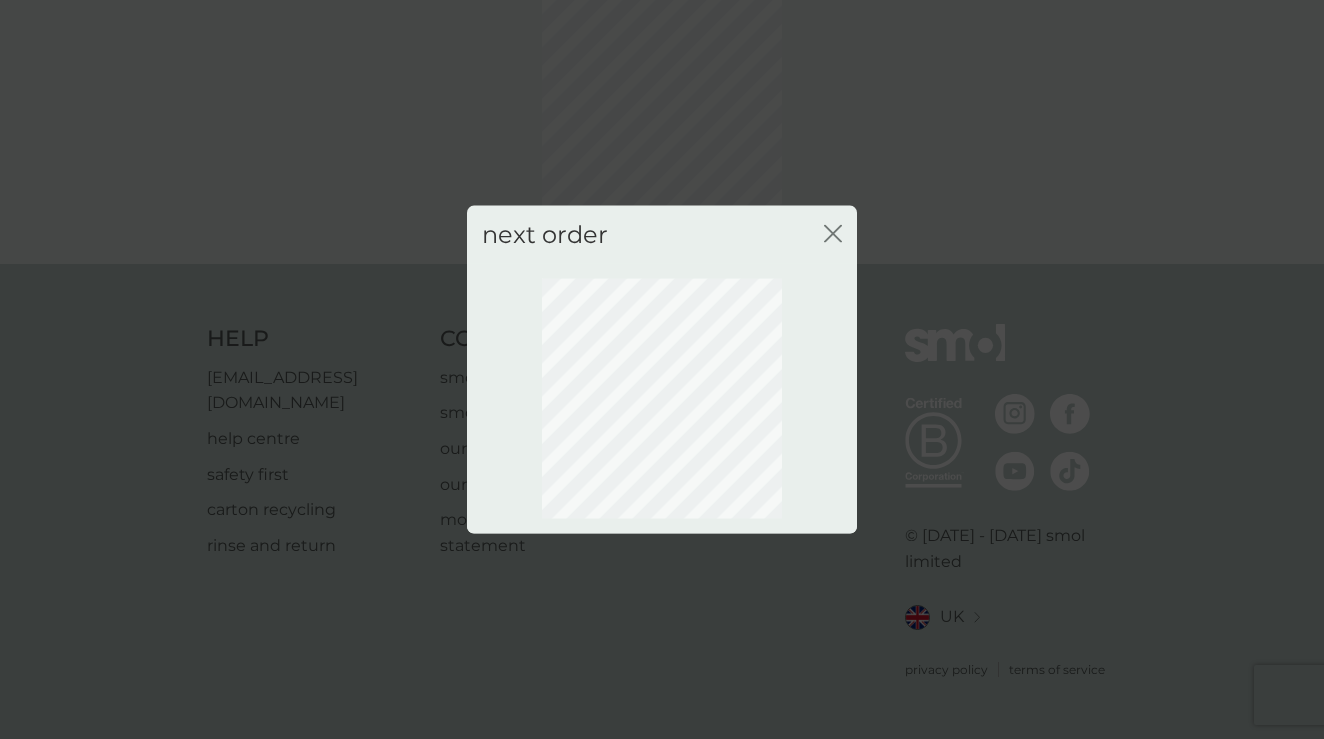 scroll, scrollTop: 98, scrollLeft: 0, axis: vertical 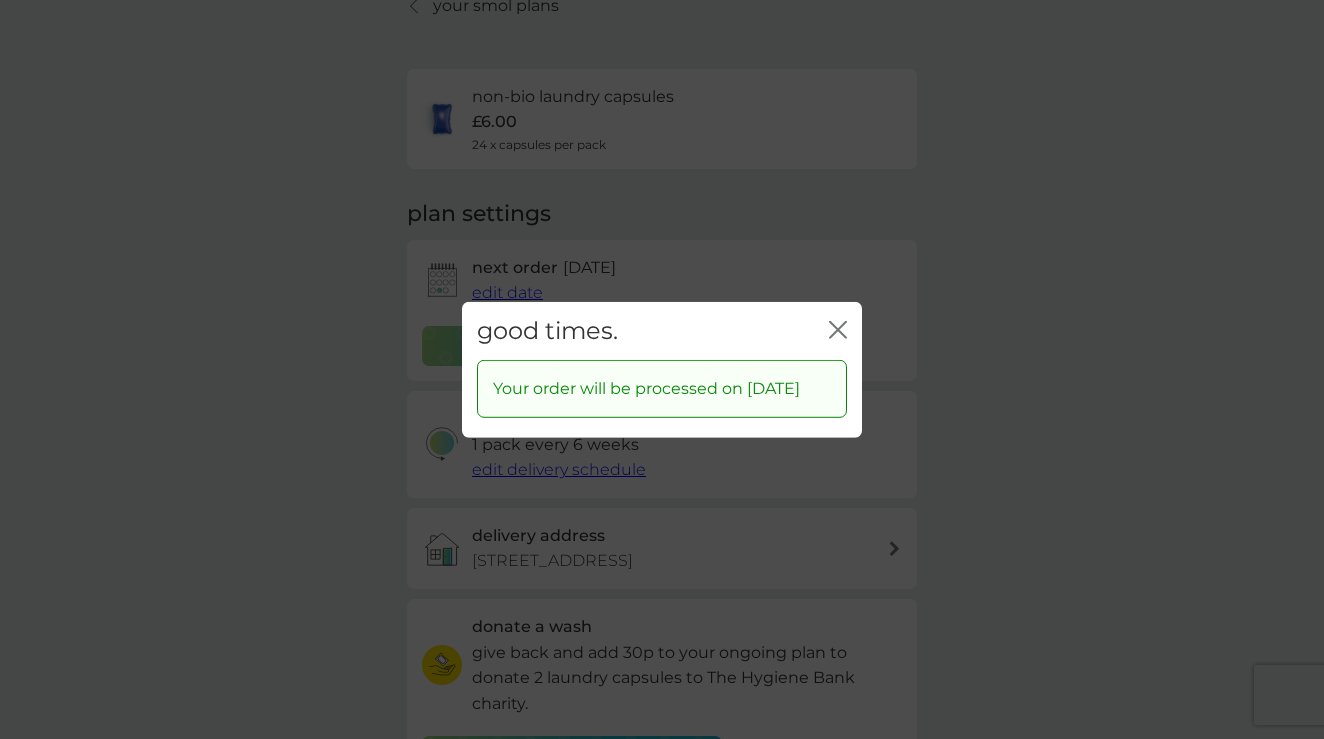 click on "close" 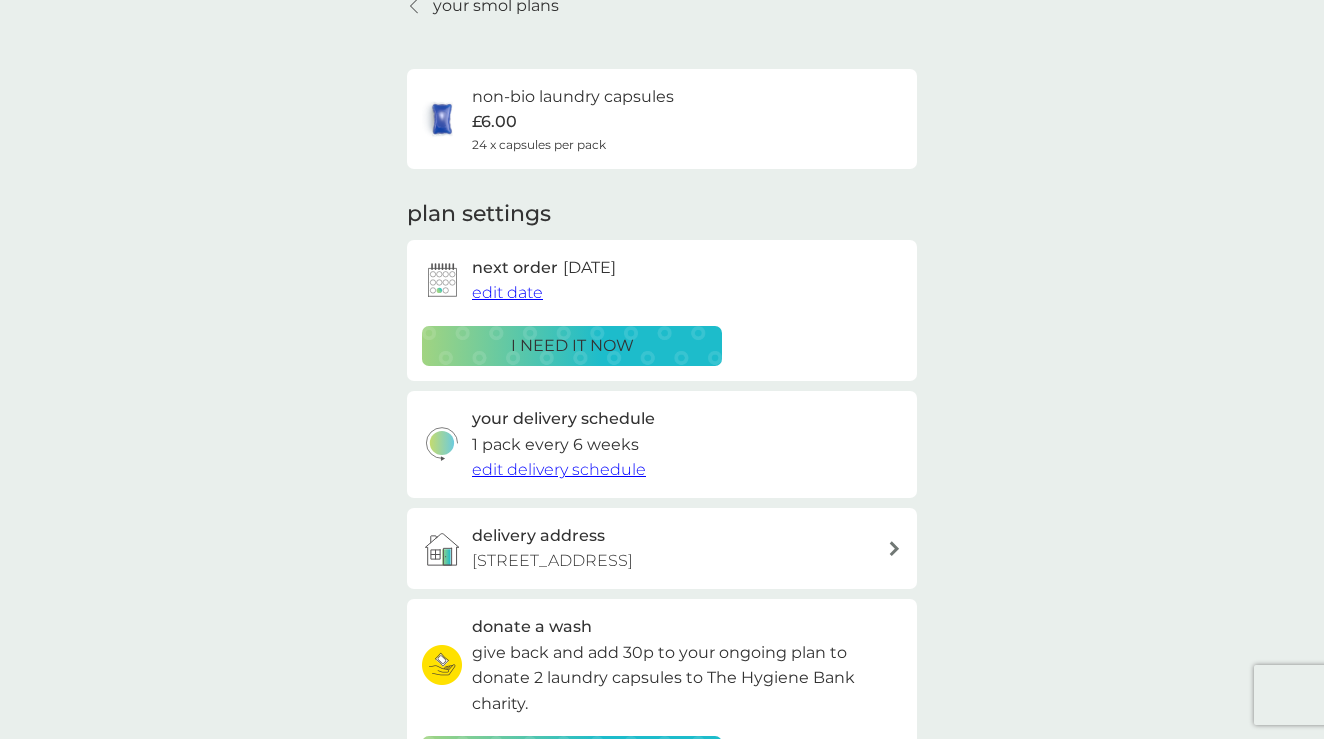 click on "your smol plans" at bounding box center [483, 6] 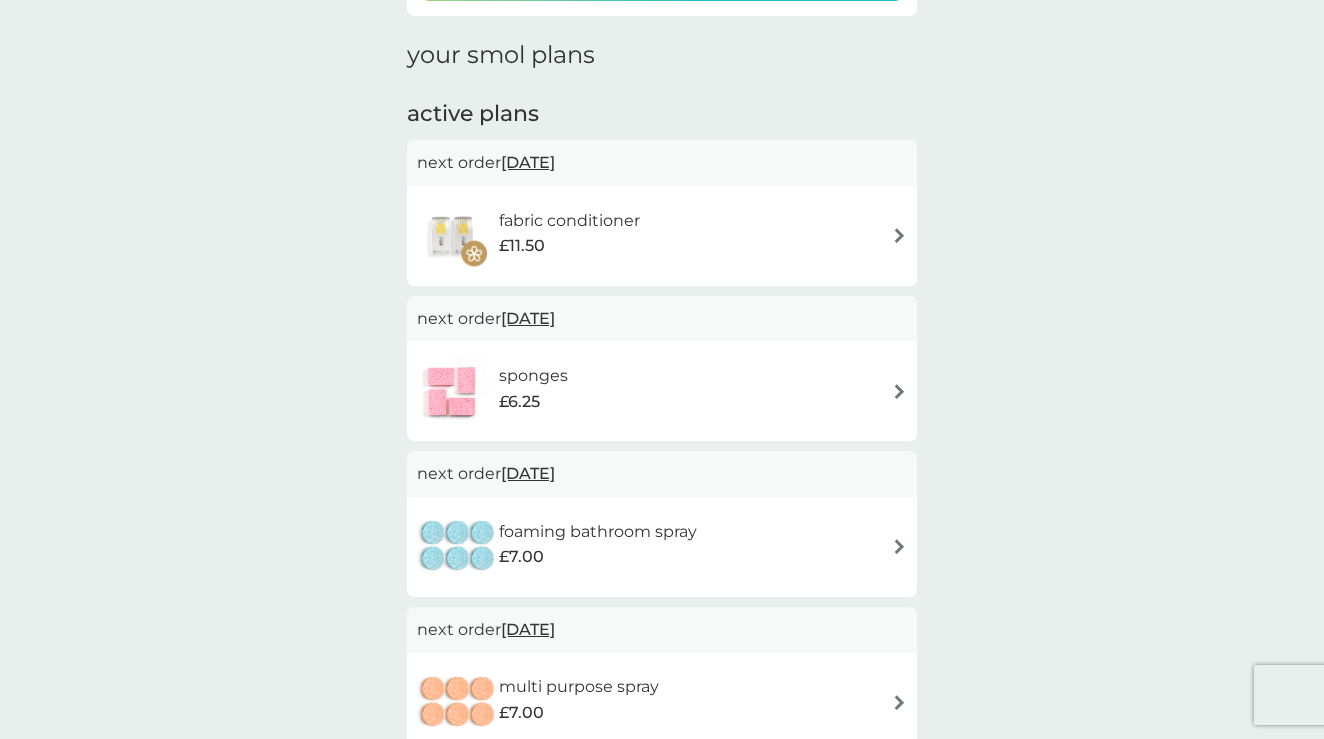 scroll, scrollTop: 278, scrollLeft: 0, axis: vertical 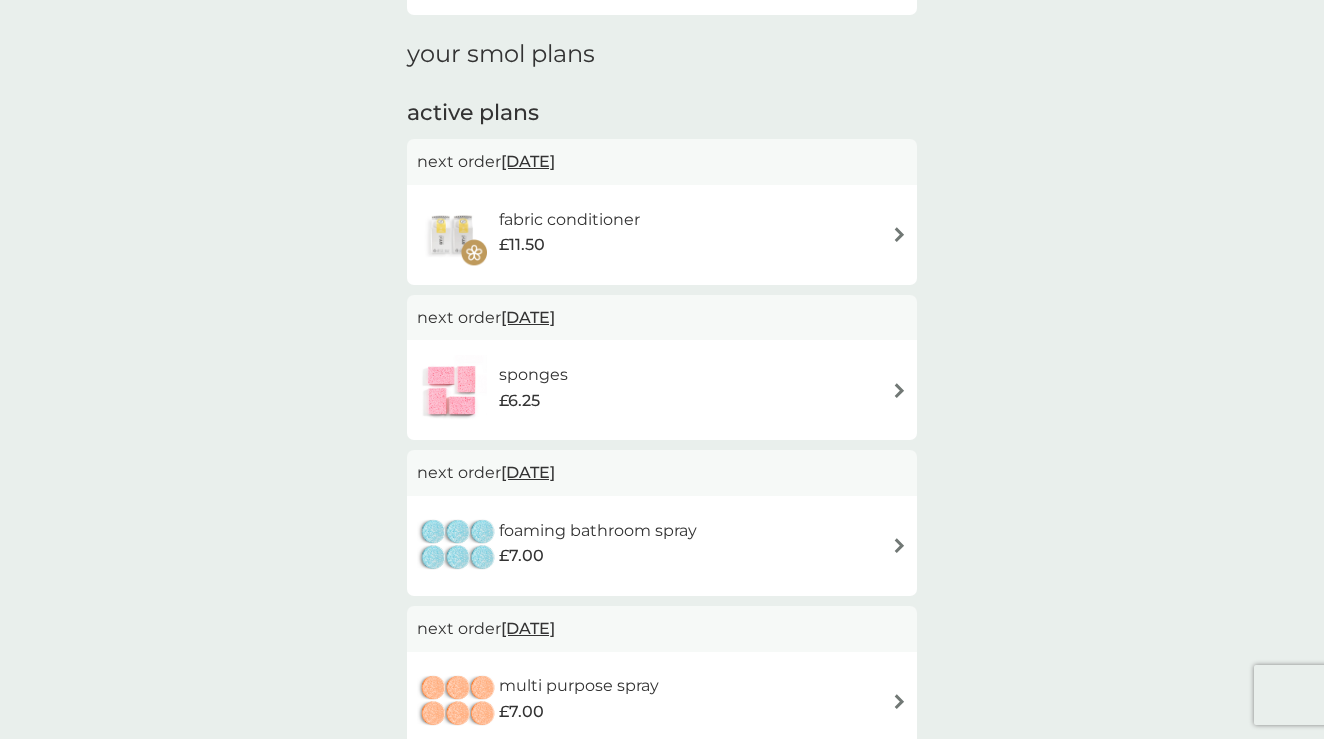 click on "15 Jul 2025" at bounding box center [528, 317] 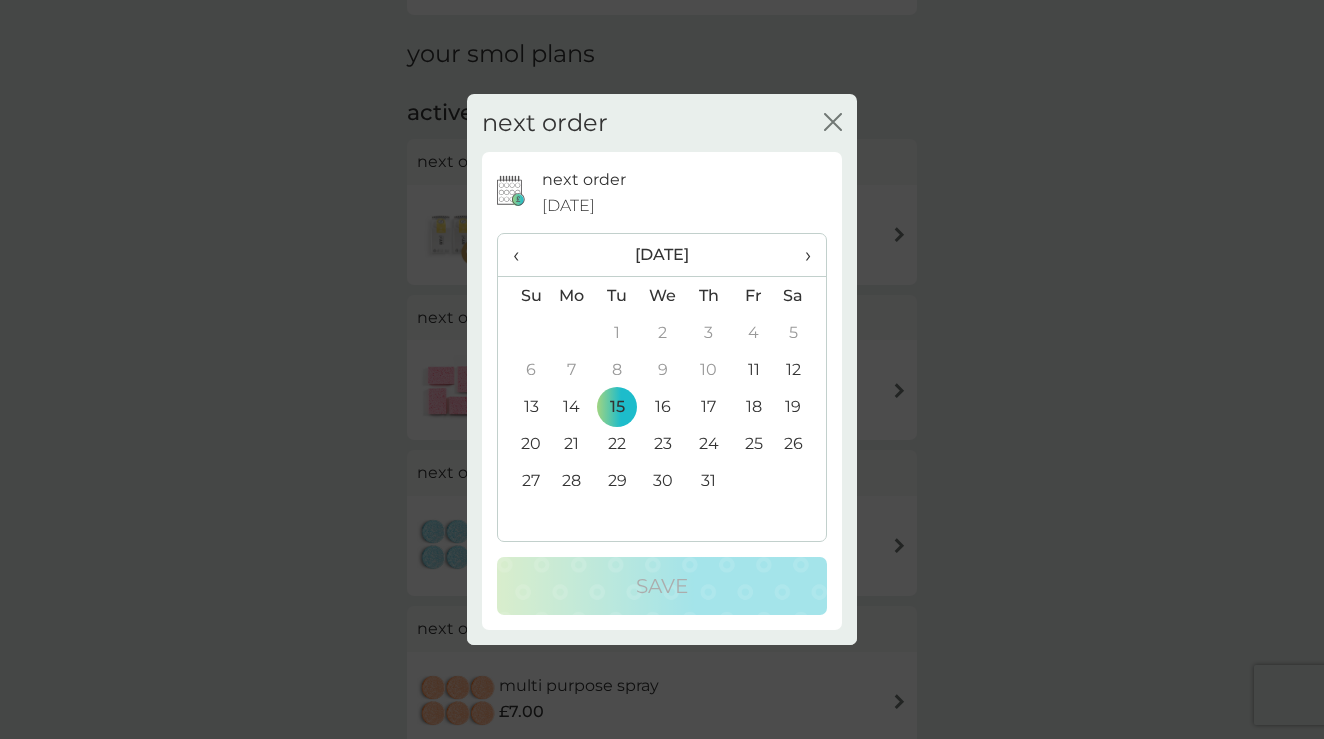 click on "›" at bounding box center [801, 255] 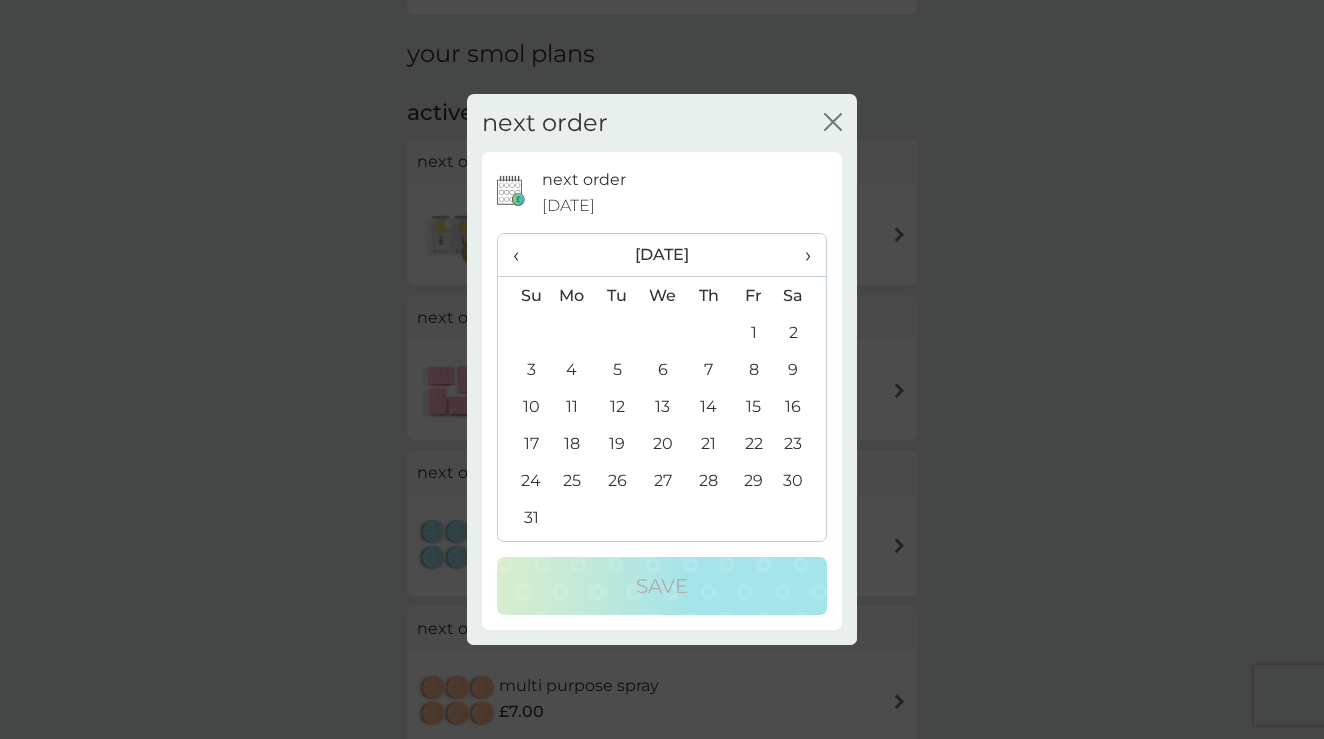 click on "›" at bounding box center (801, 255) 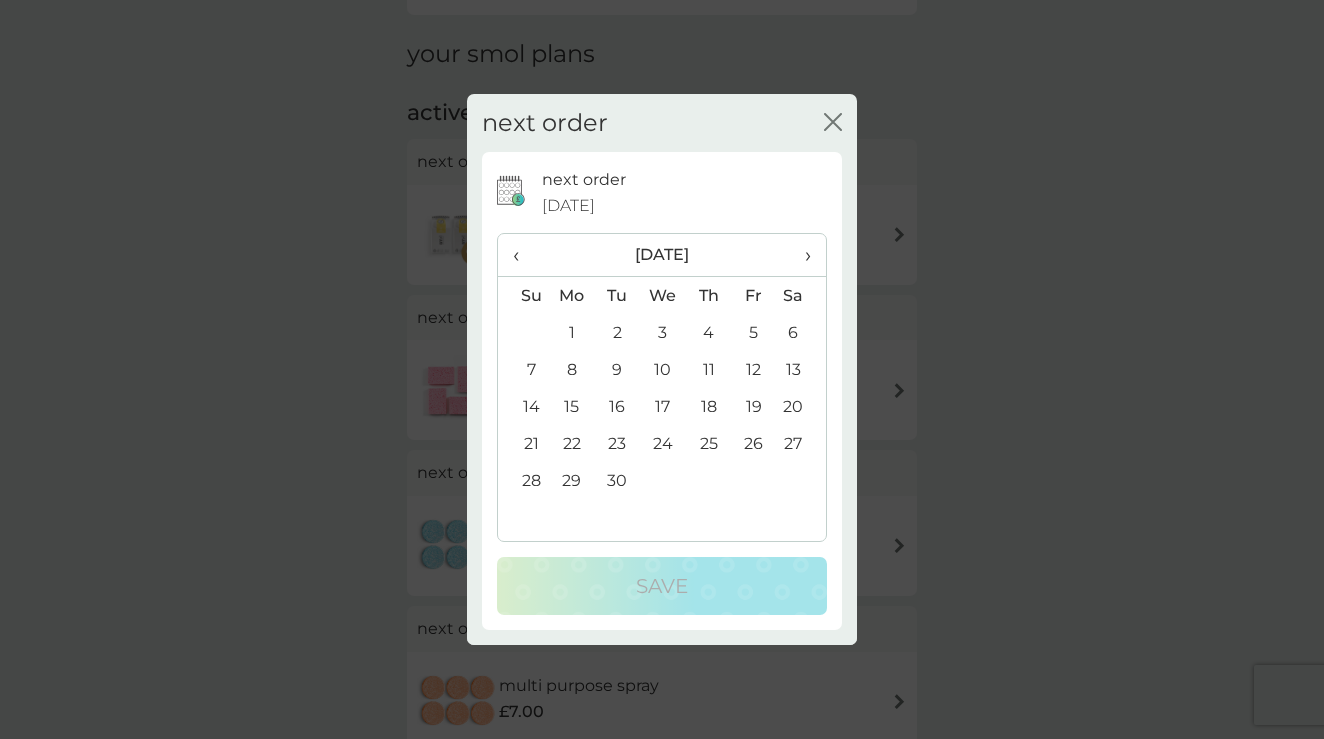 click on "15" at bounding box center [572, 406] 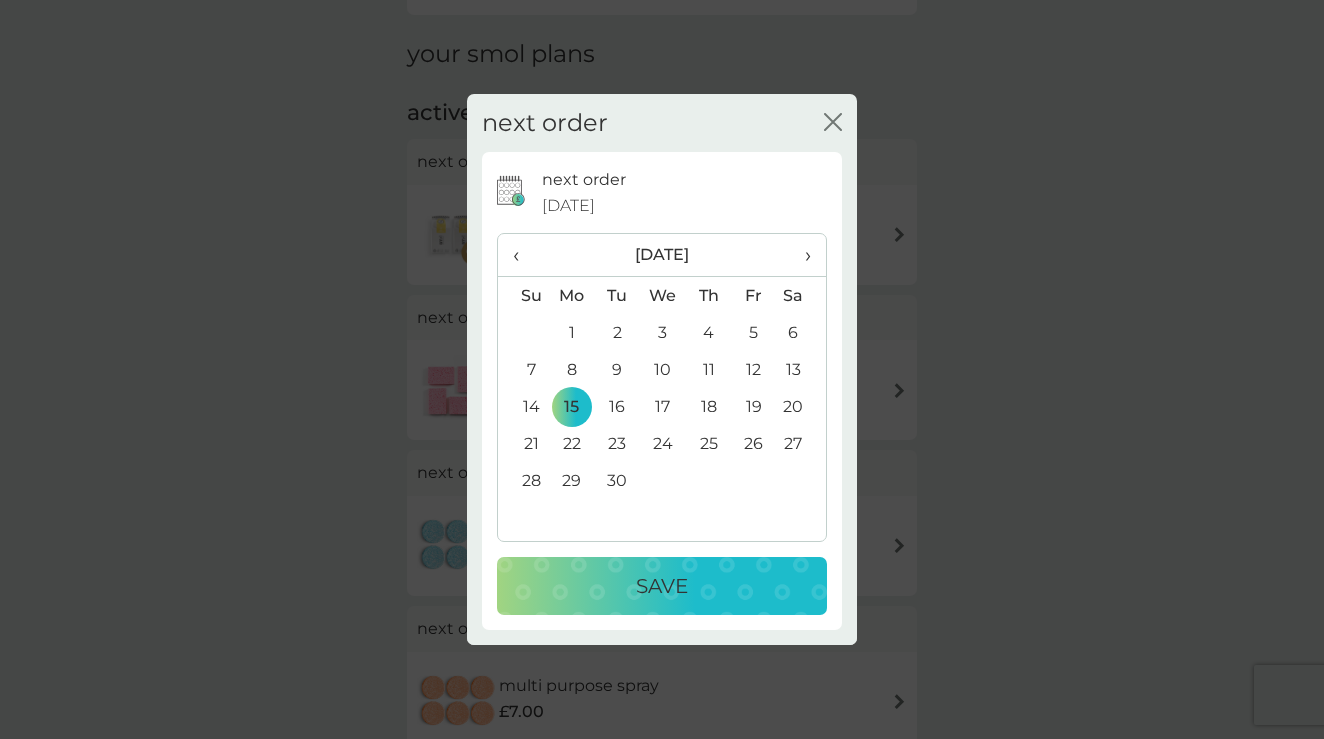 click on "Save" at bounding box center (662, 586) 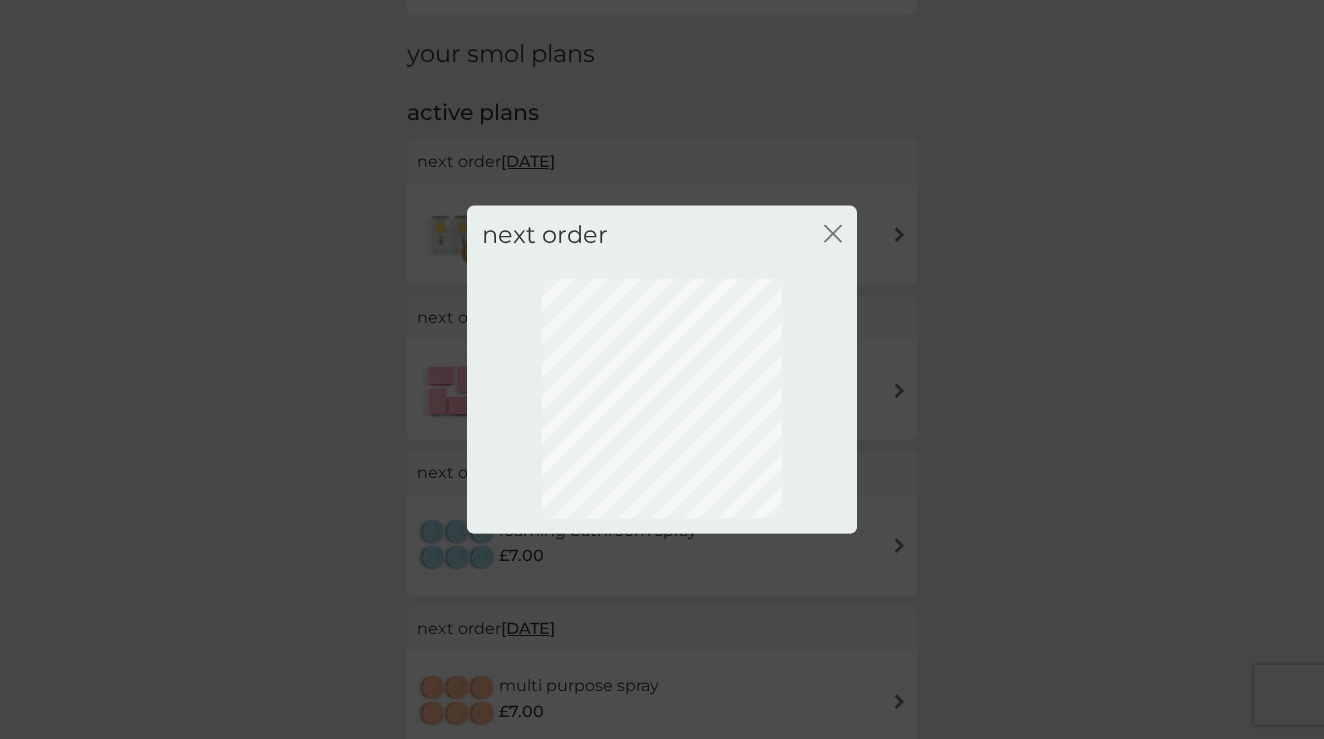 scroll, scrollTop: 98, scrollLeft: 0, axis: vertical 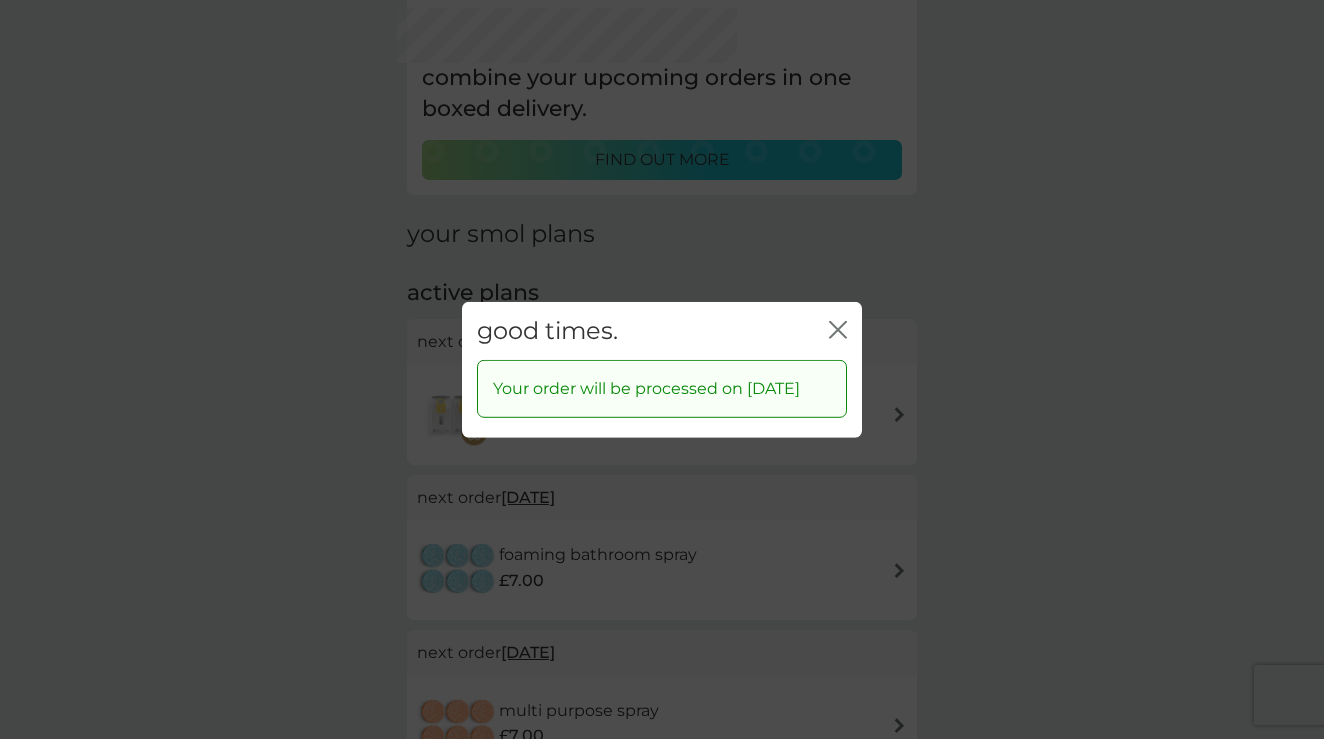 click 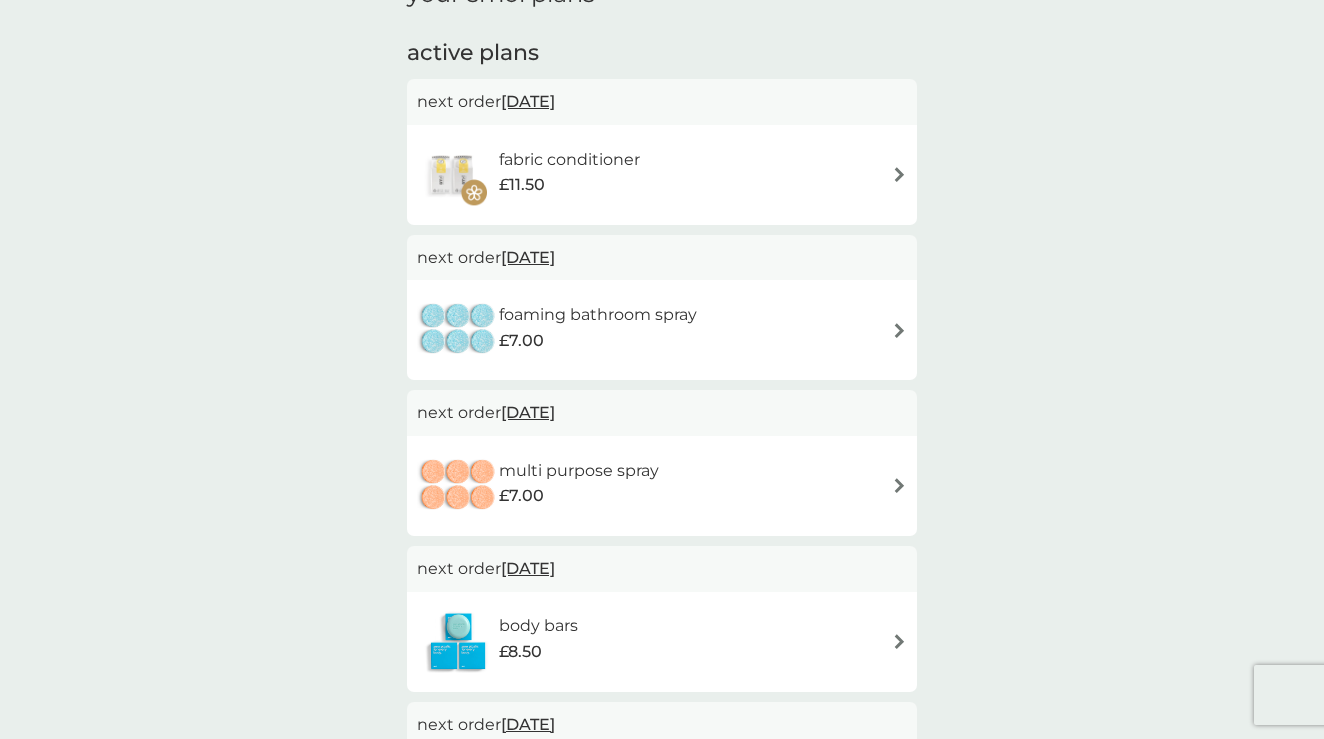 scroll, scrollTop: 340, scrollLeft: 0, axis: vertical 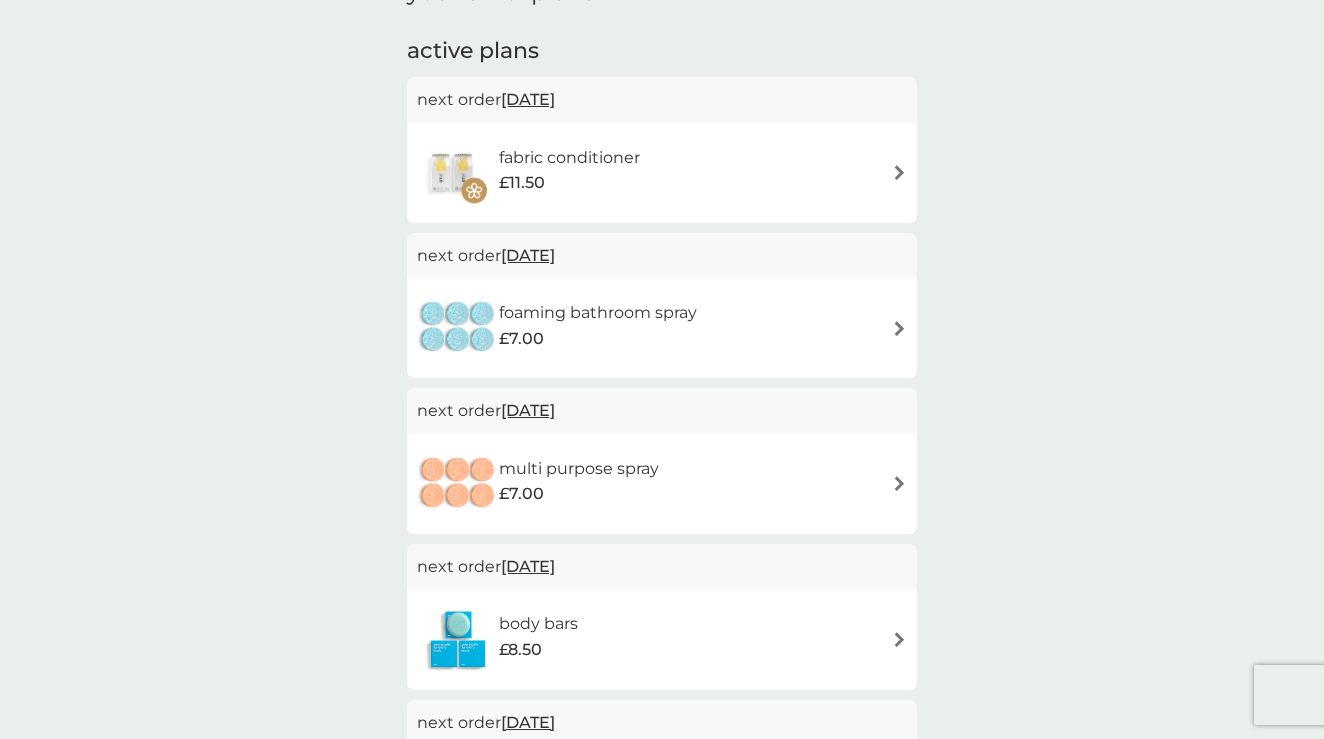 click on "19 Jul 2025" at bounding box center [528, 255] 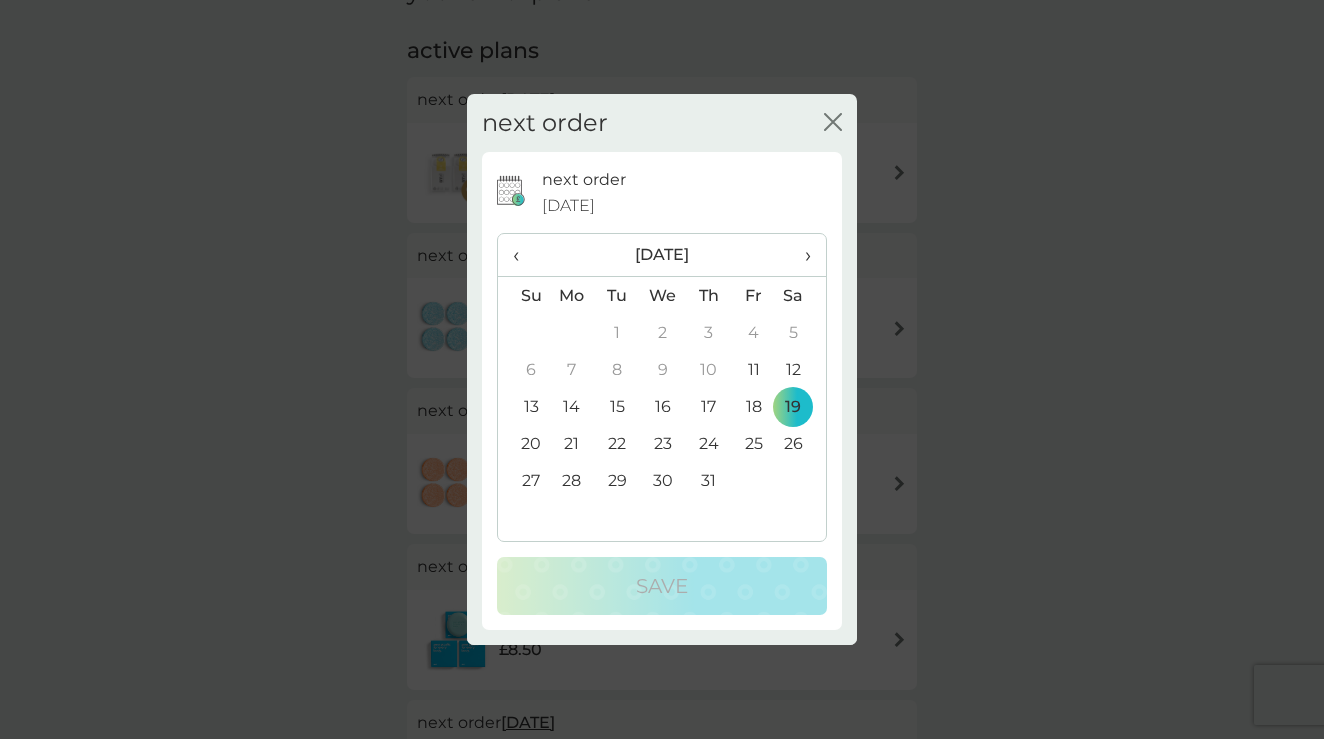 click on "›" at bounding box center (801, 255) 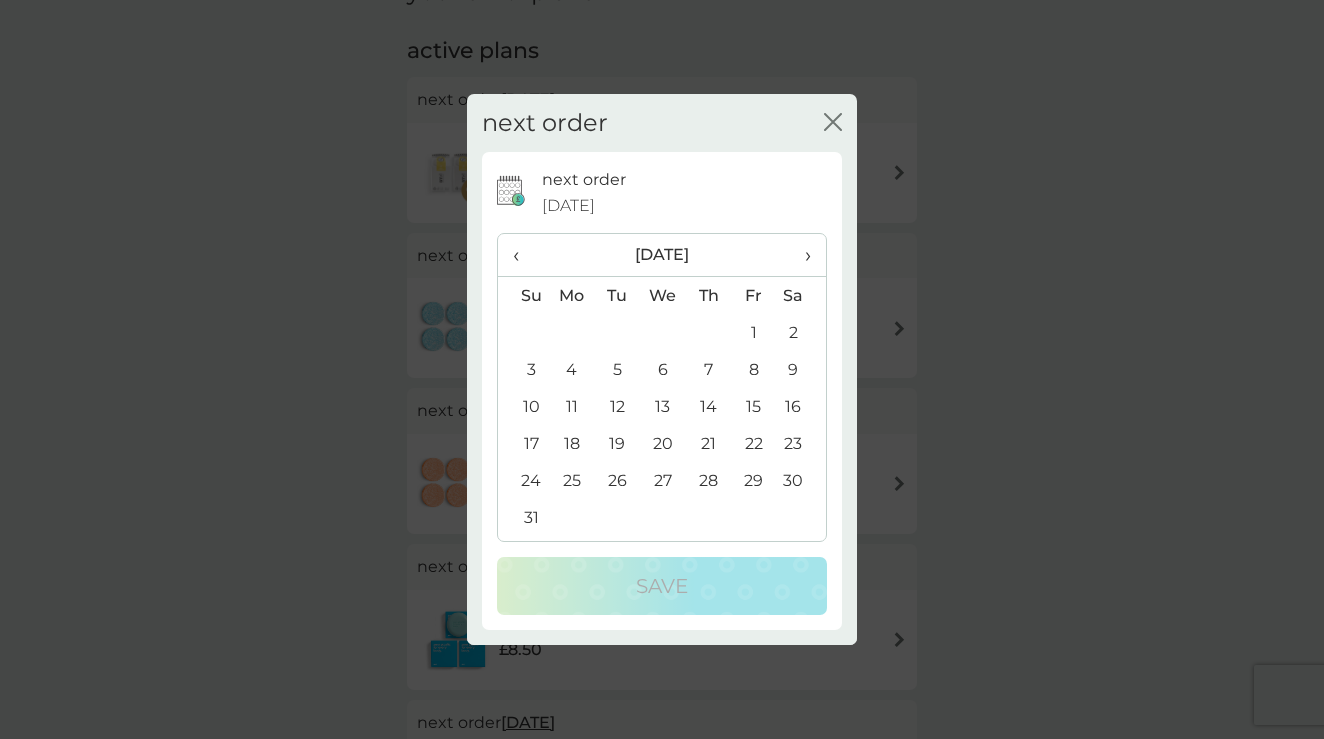click on "›" at bounding box center [801, 255] 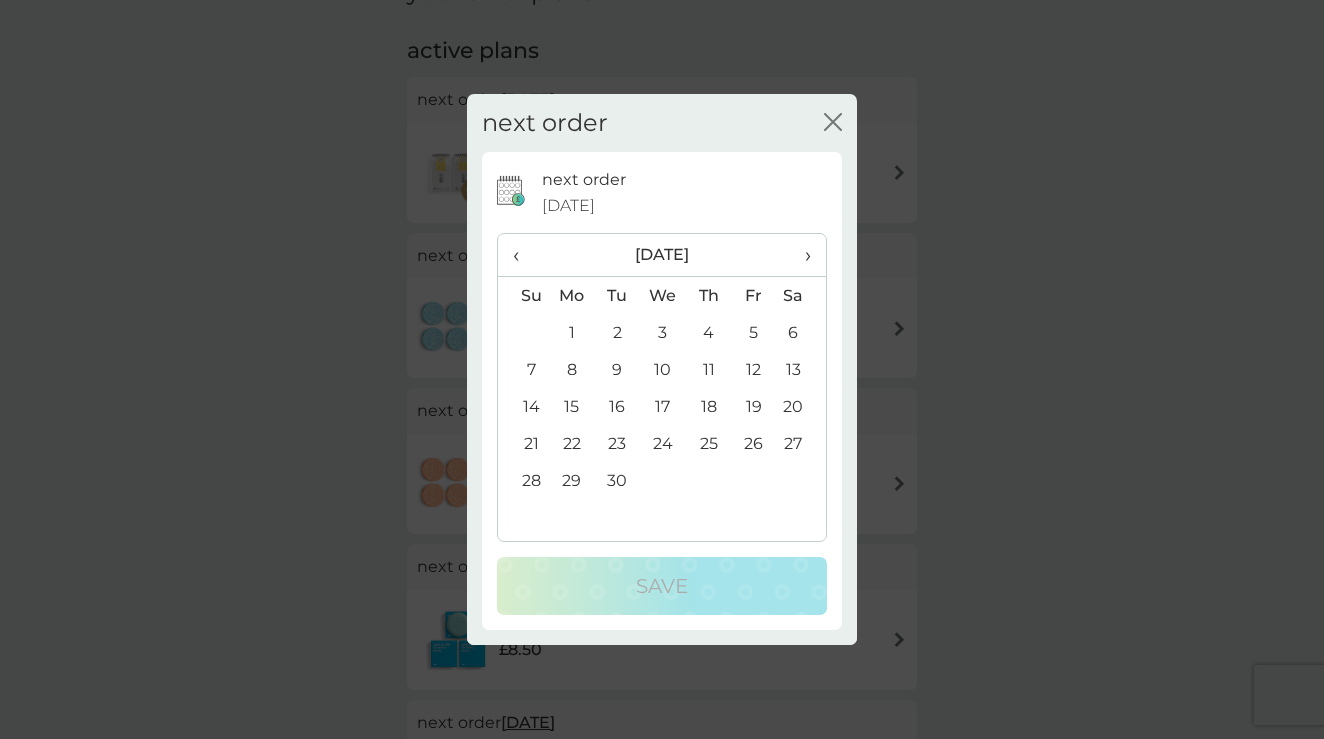 click on "15" at bounding box center (572, 406) 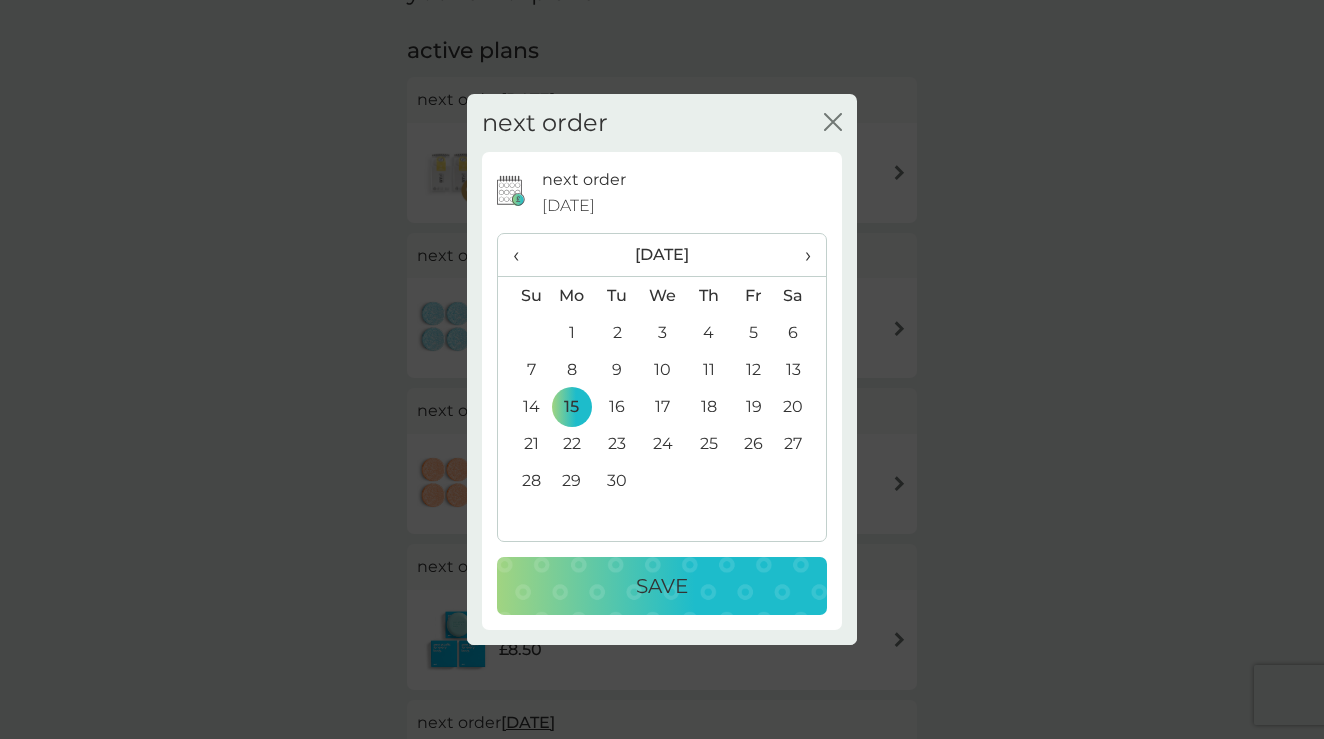 click on "Save" at bounding box center (662, 586) 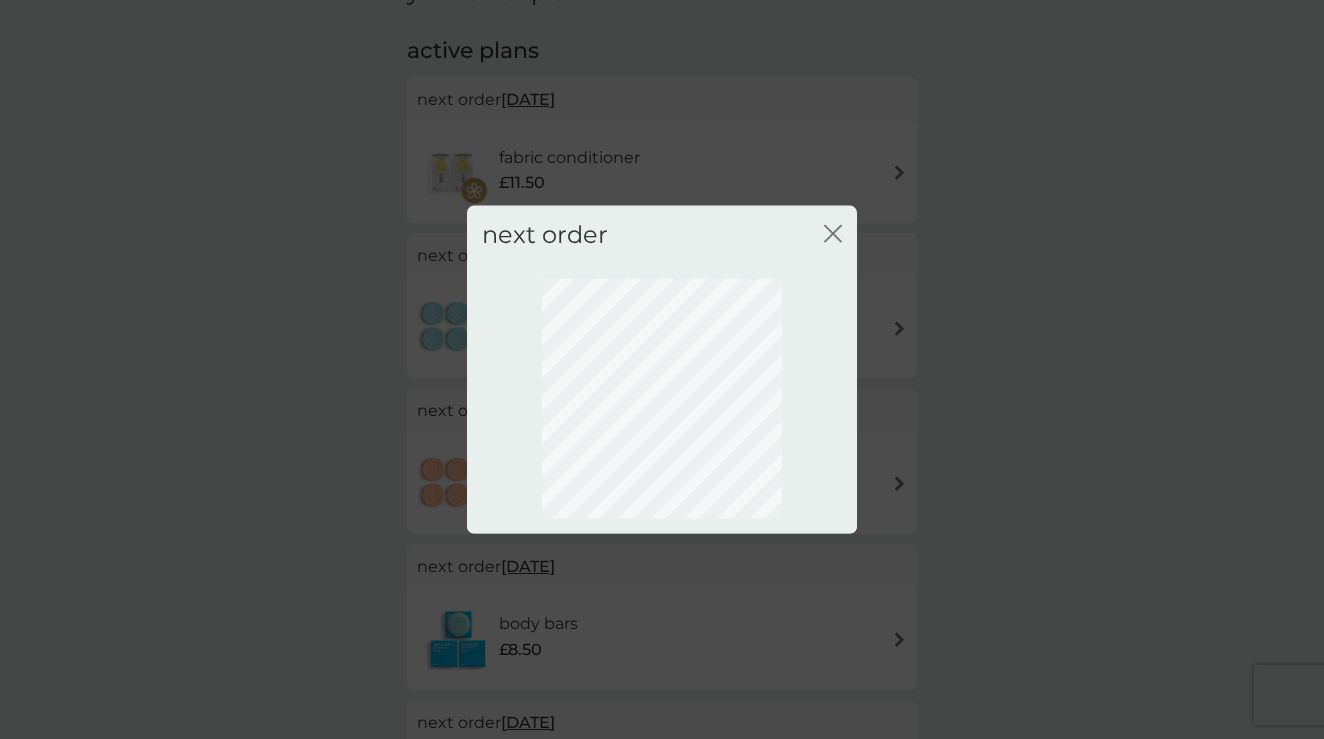 scroll, scrollTop: 98, scrollLeft: 0, axis: vertical 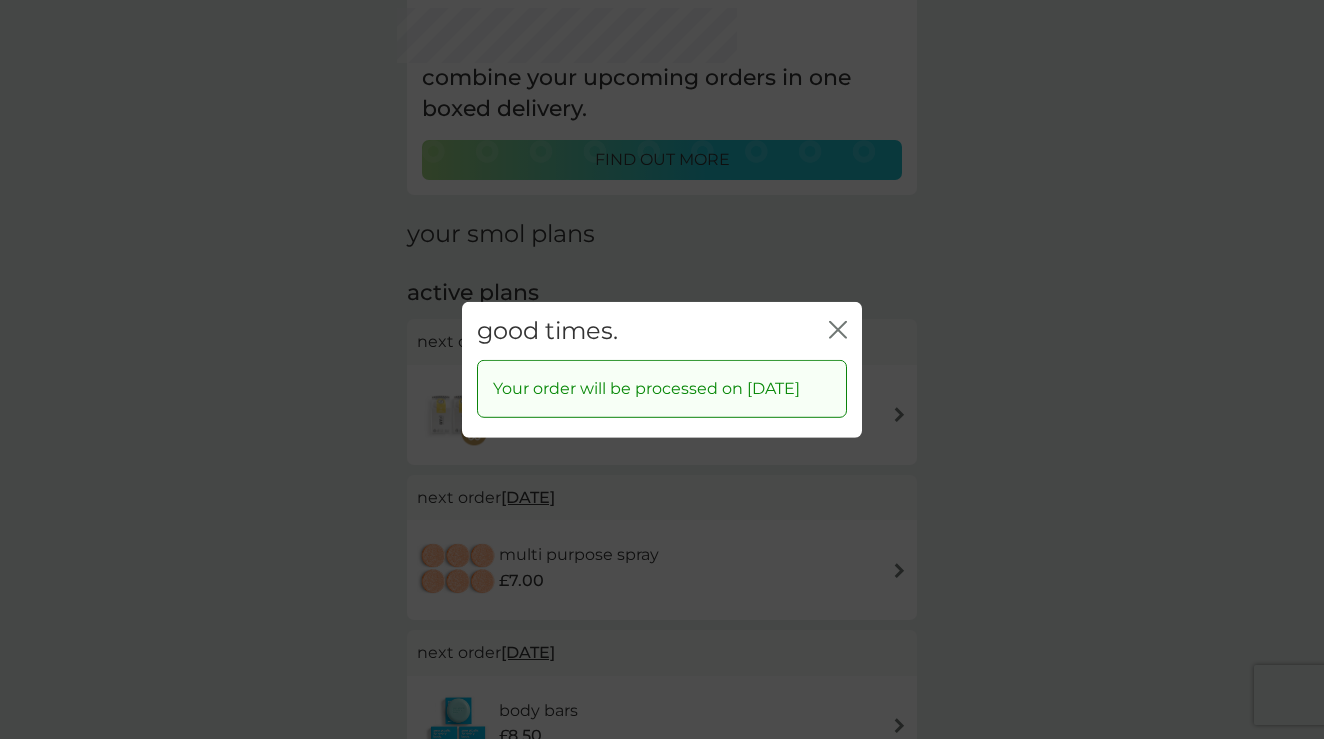 click on "close" 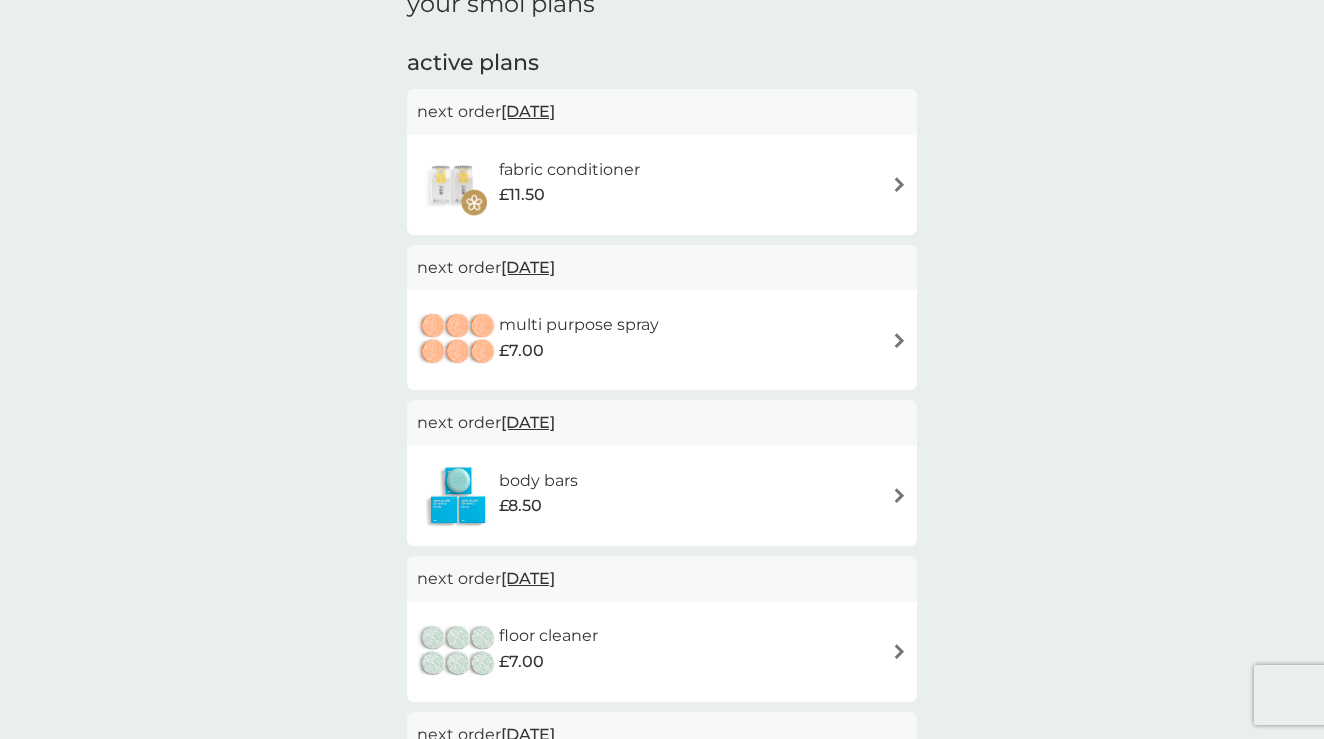 scroll, scrollTop: 330, scrollLeft: 0, axis: vertical 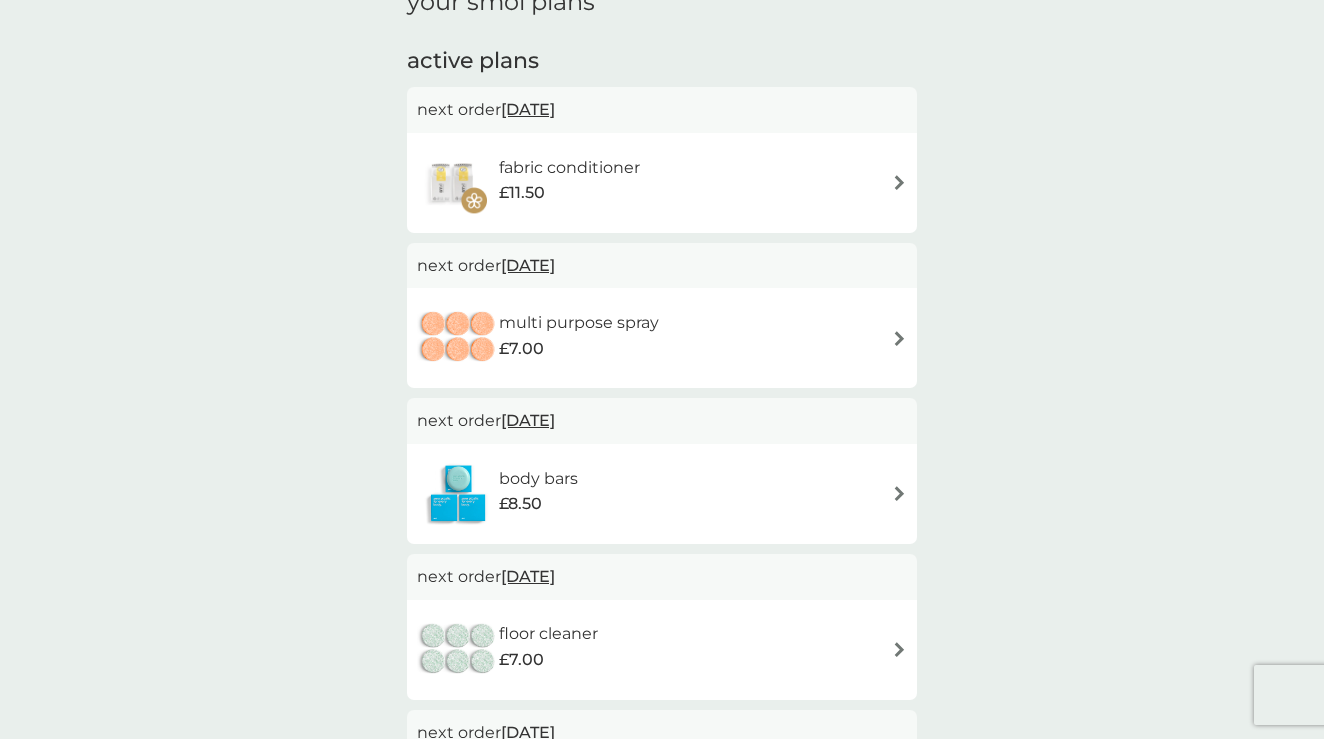 click at bounding box center (899, 338) 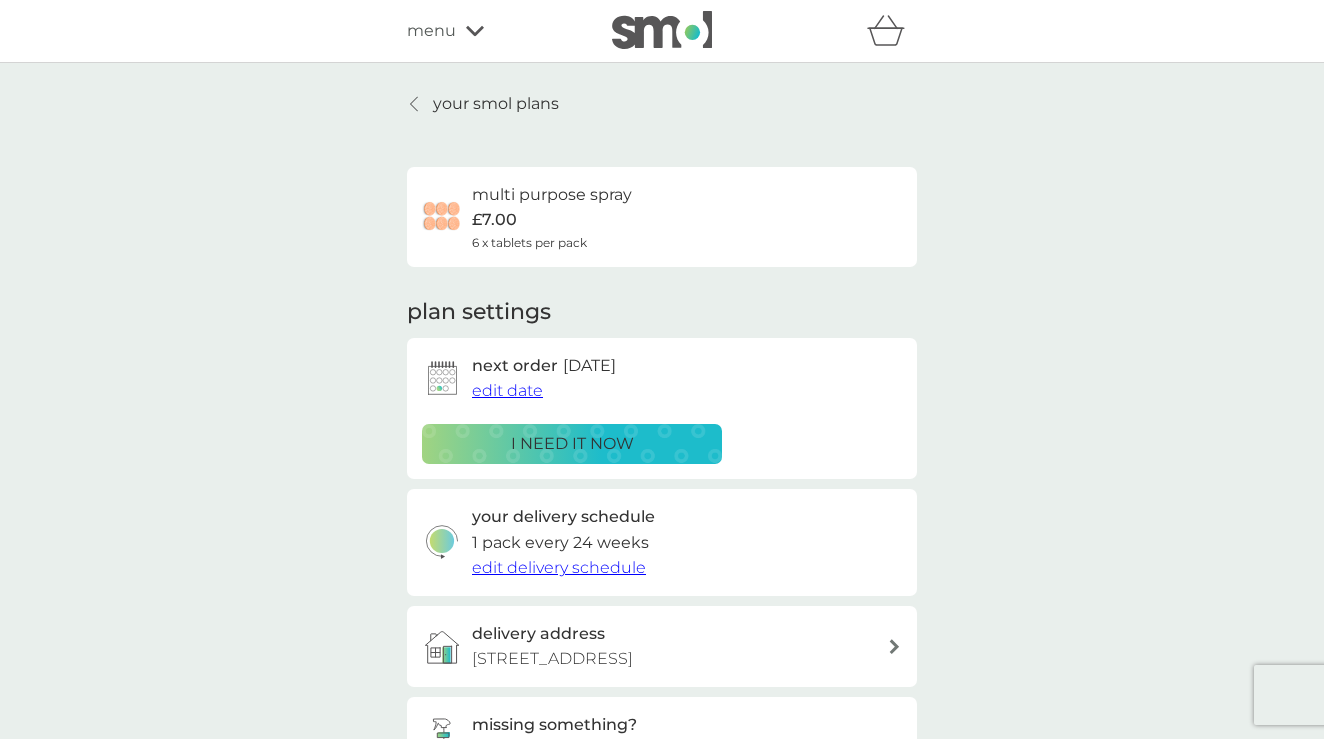 click on "edit date" at bounding box center (507, 390) 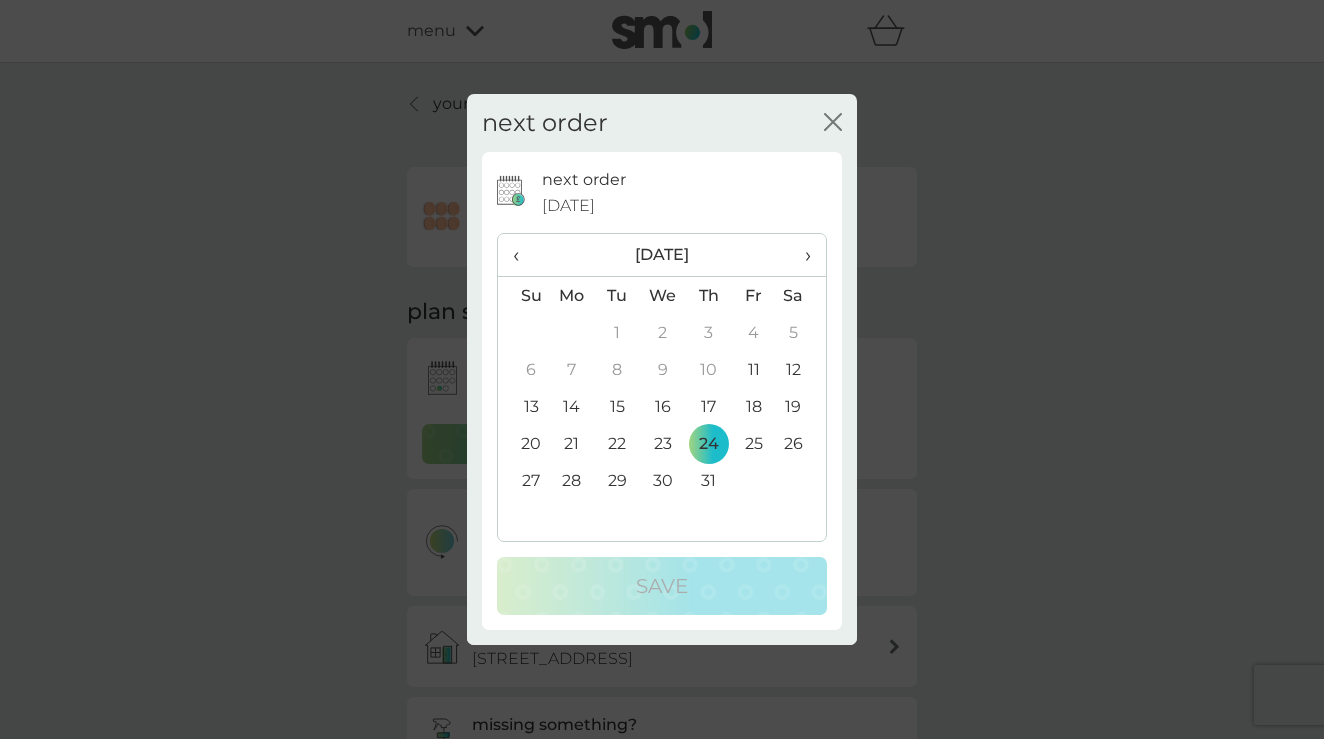click on "›" at bounding box center (801, 255) 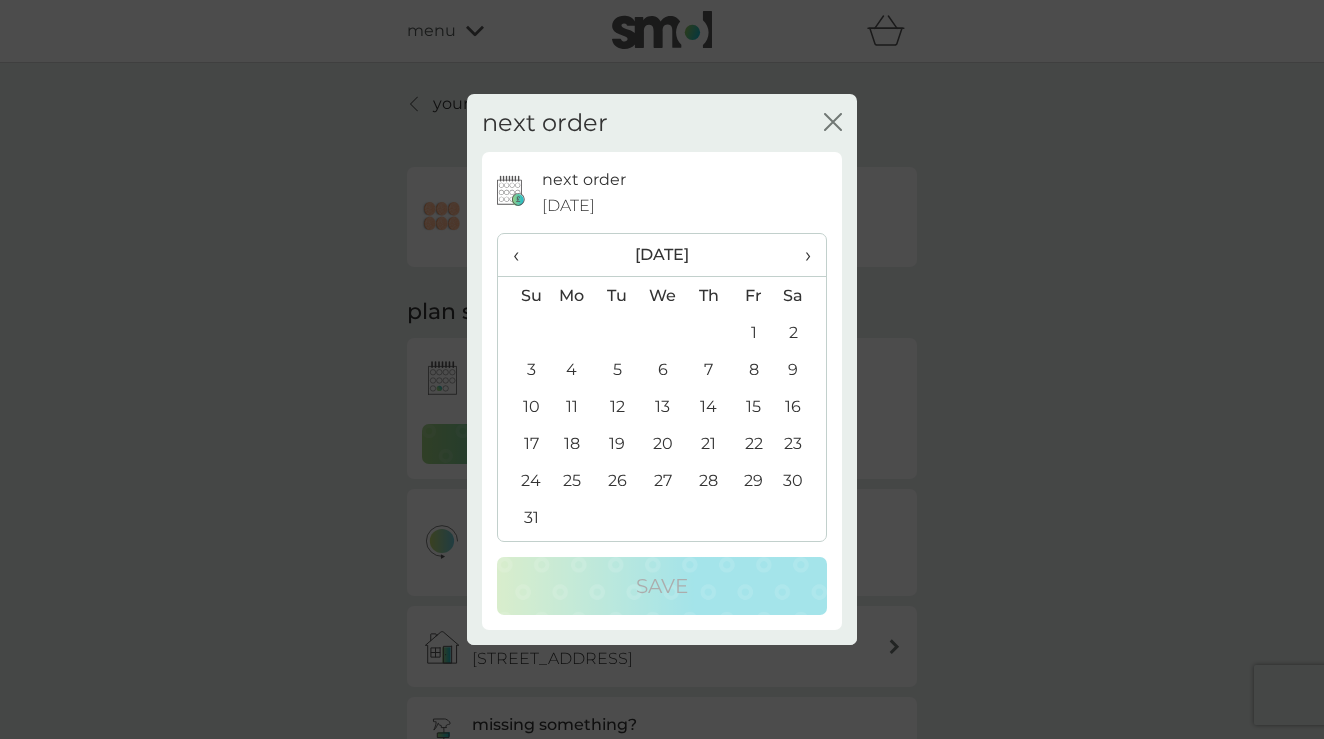 click on "15" at bounding box center (753, 406) 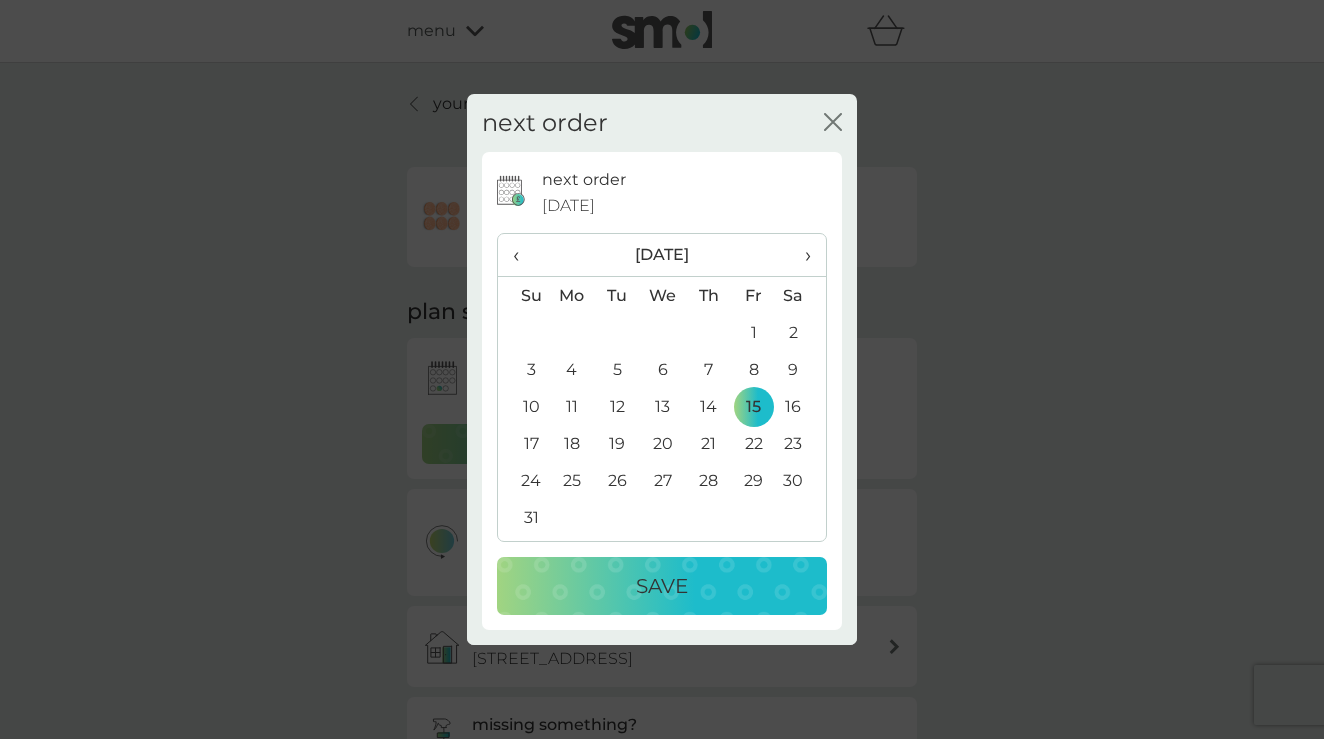click on "Save" at bounding box center (662, 586) 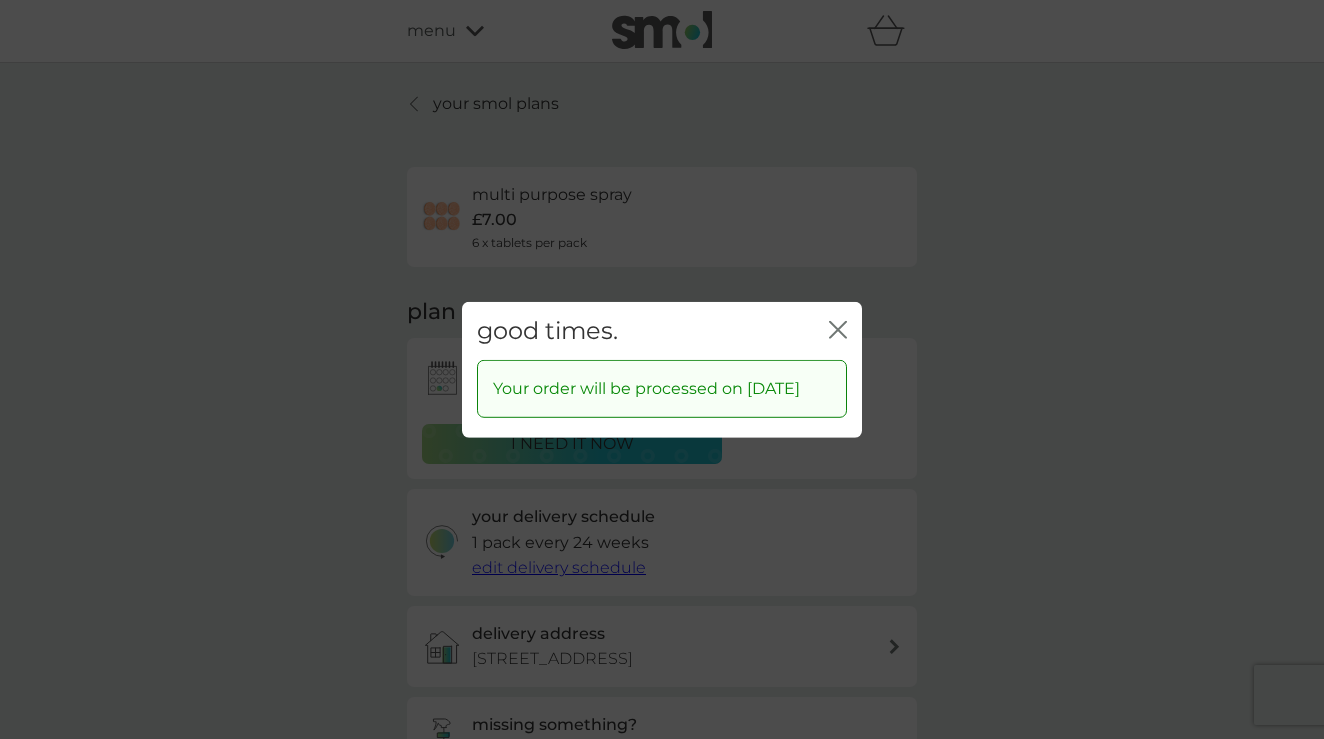 scroll, scrollTop: 0, scrollLeft: 1, axis: horizontal 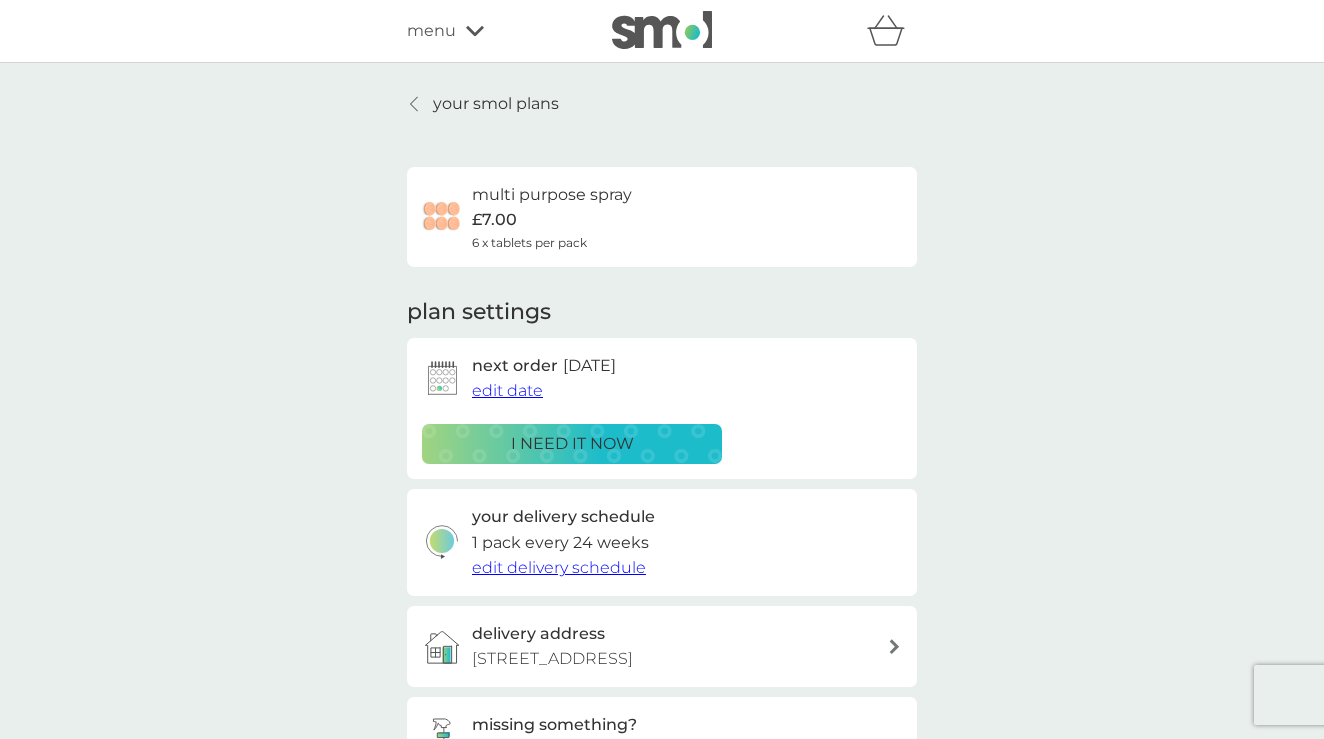 click 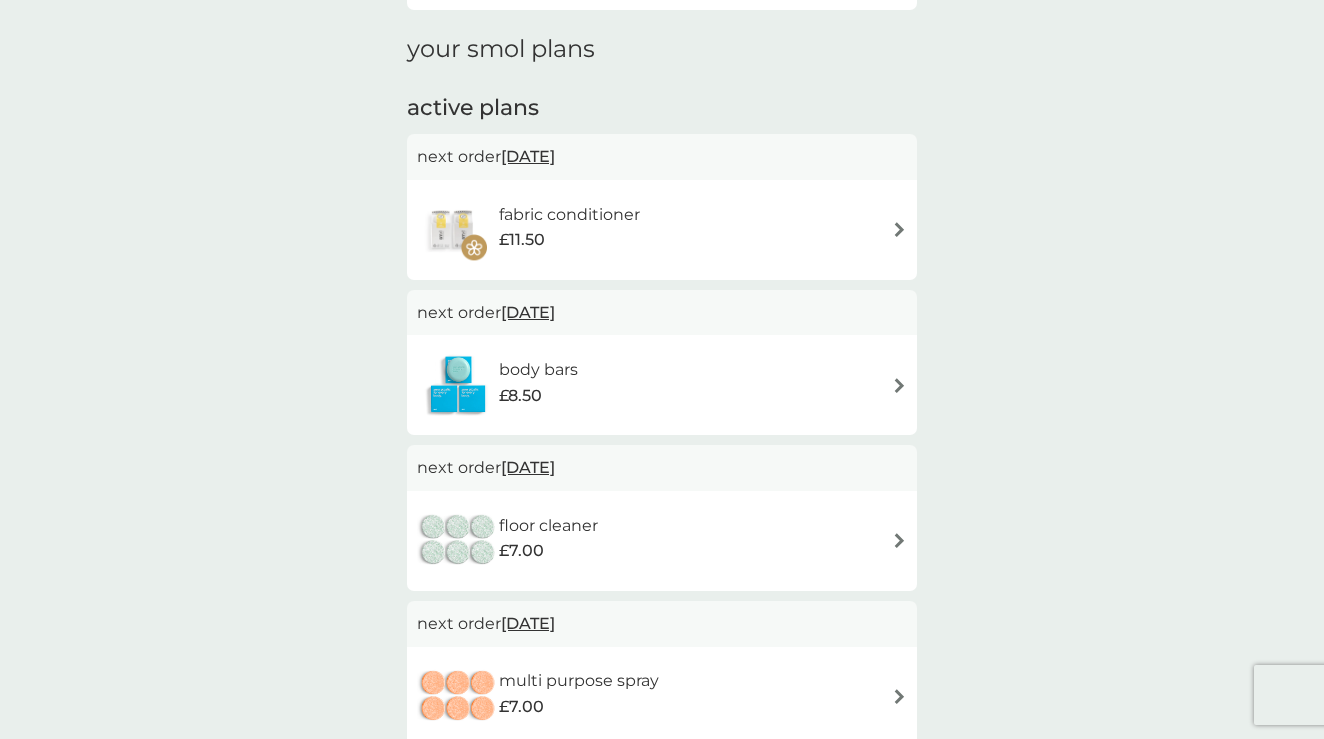 scroll, scrollTop: 290, scrollLeft: 0, axis: vertical 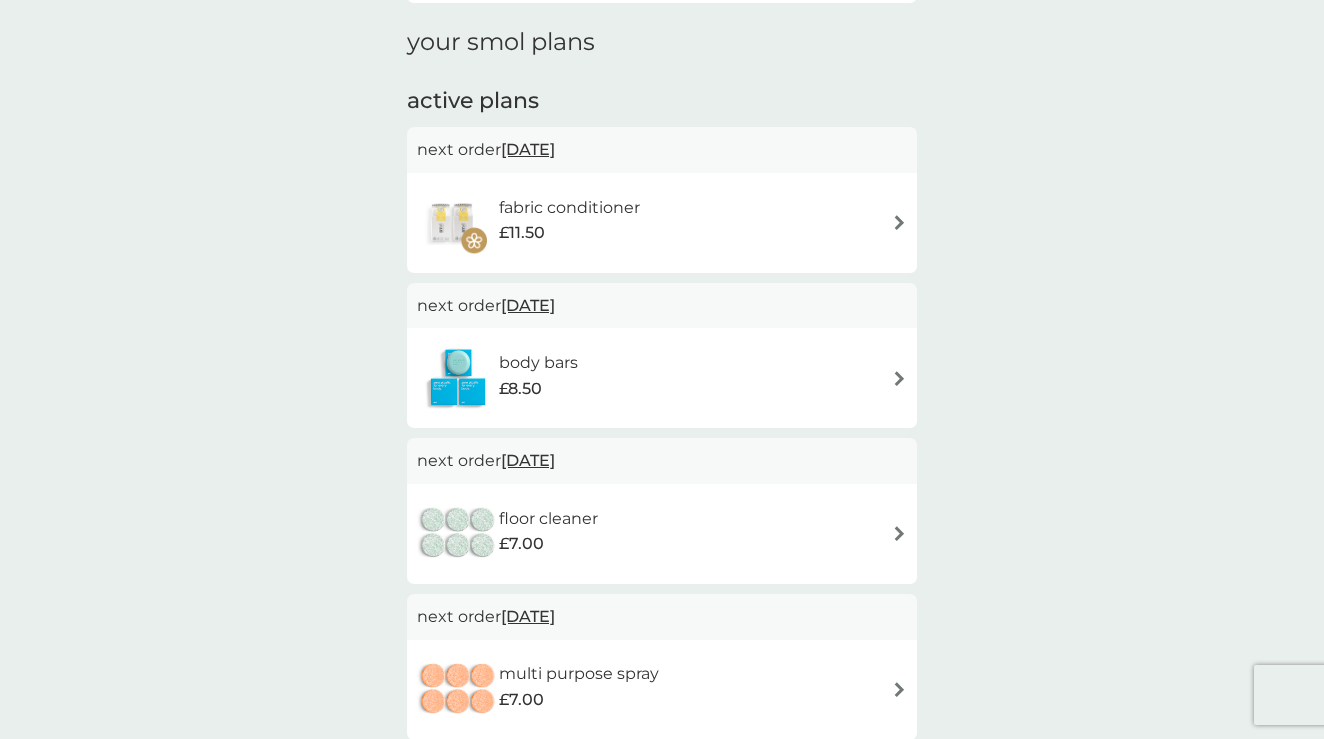 click at bounding box center (899, 378) 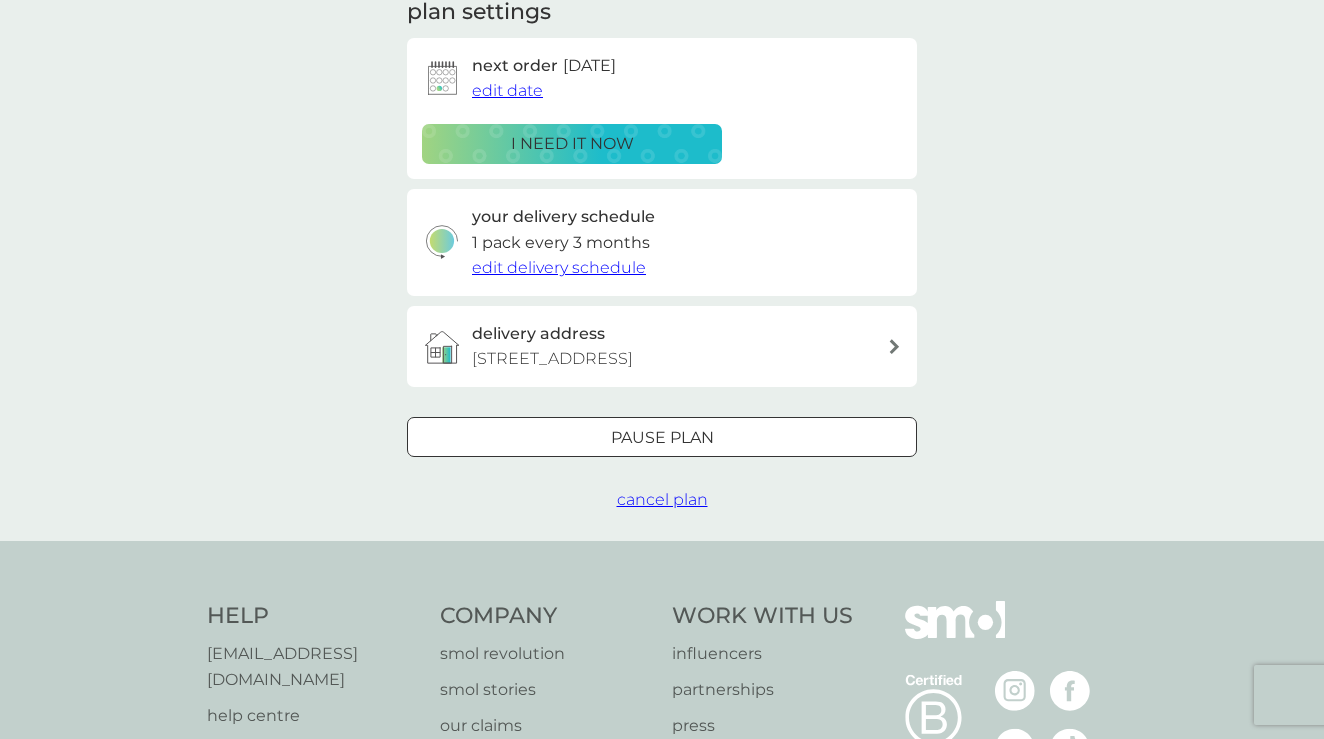 scroll, scrollTop: 317, scrollLeft: 0, axis: vertical 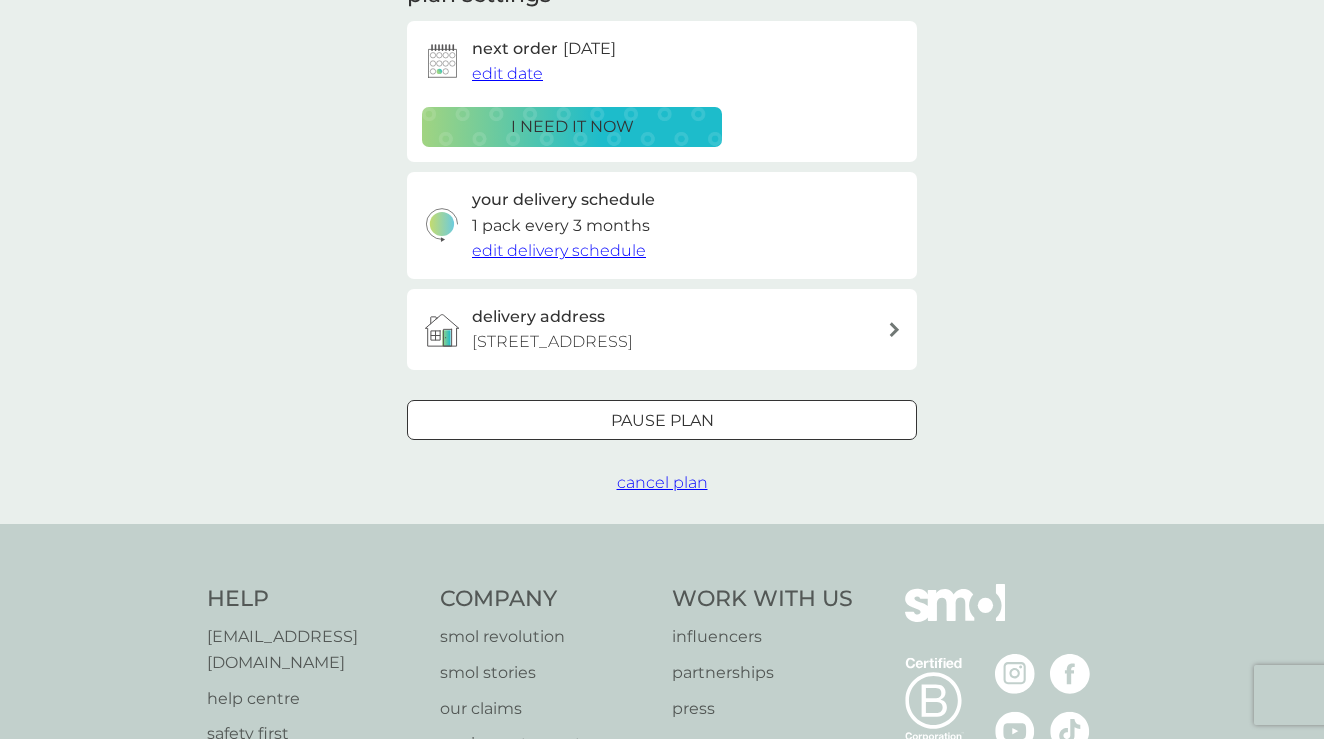 click on "Pause plan" at bounding box center [662, 421] 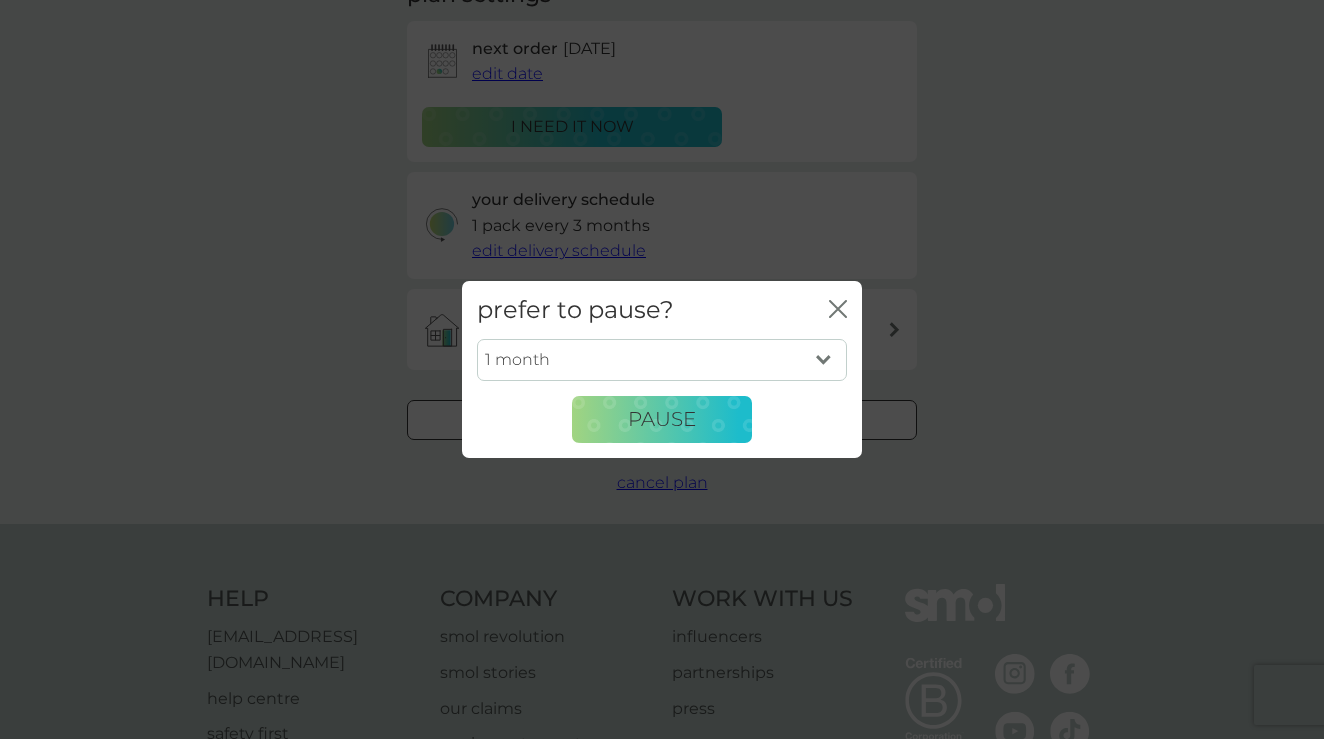 select on "6" 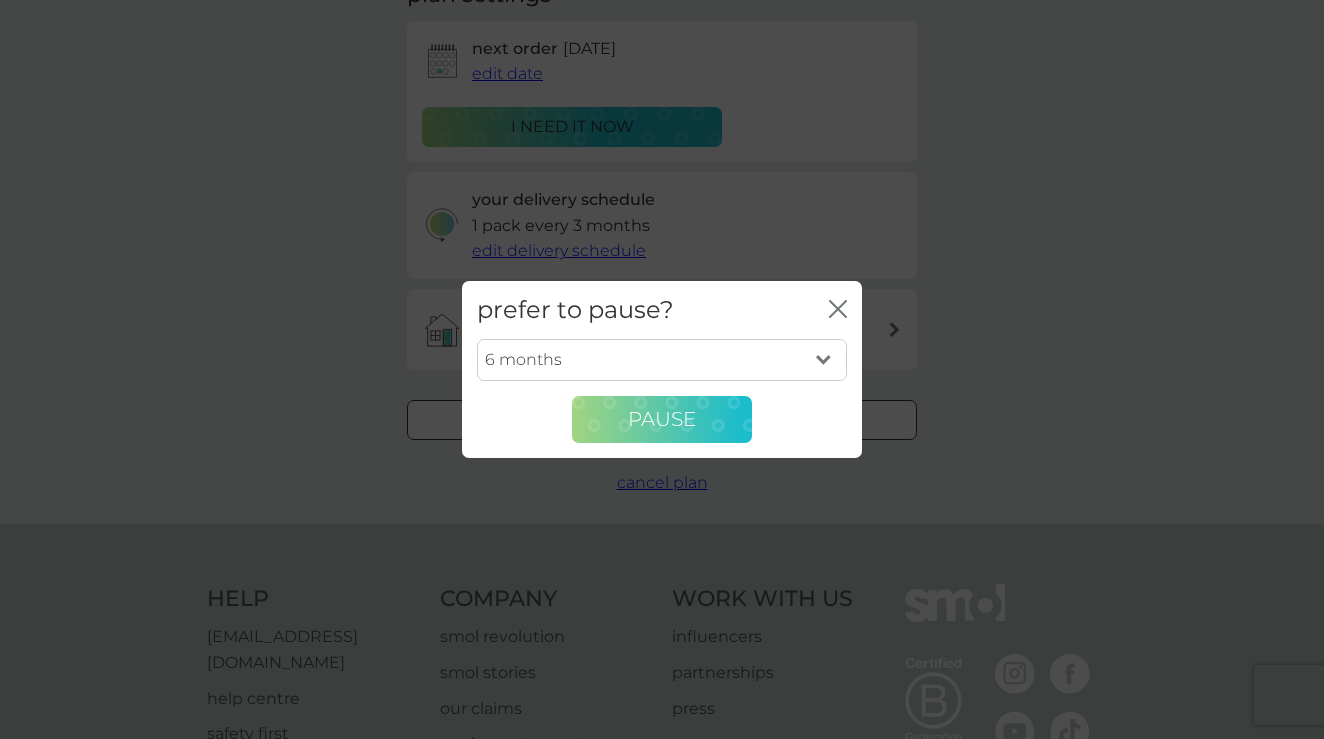 click on "Pause" at bounding box center [662, 419] 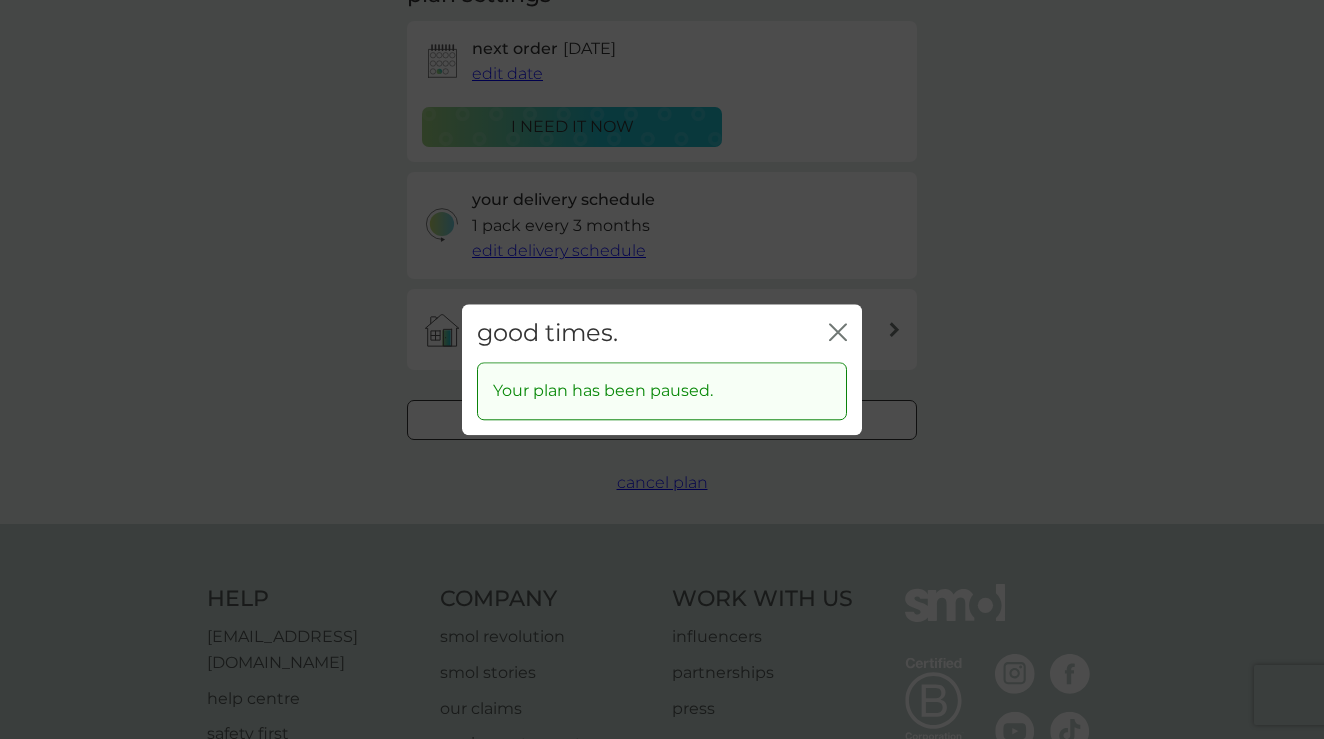 click 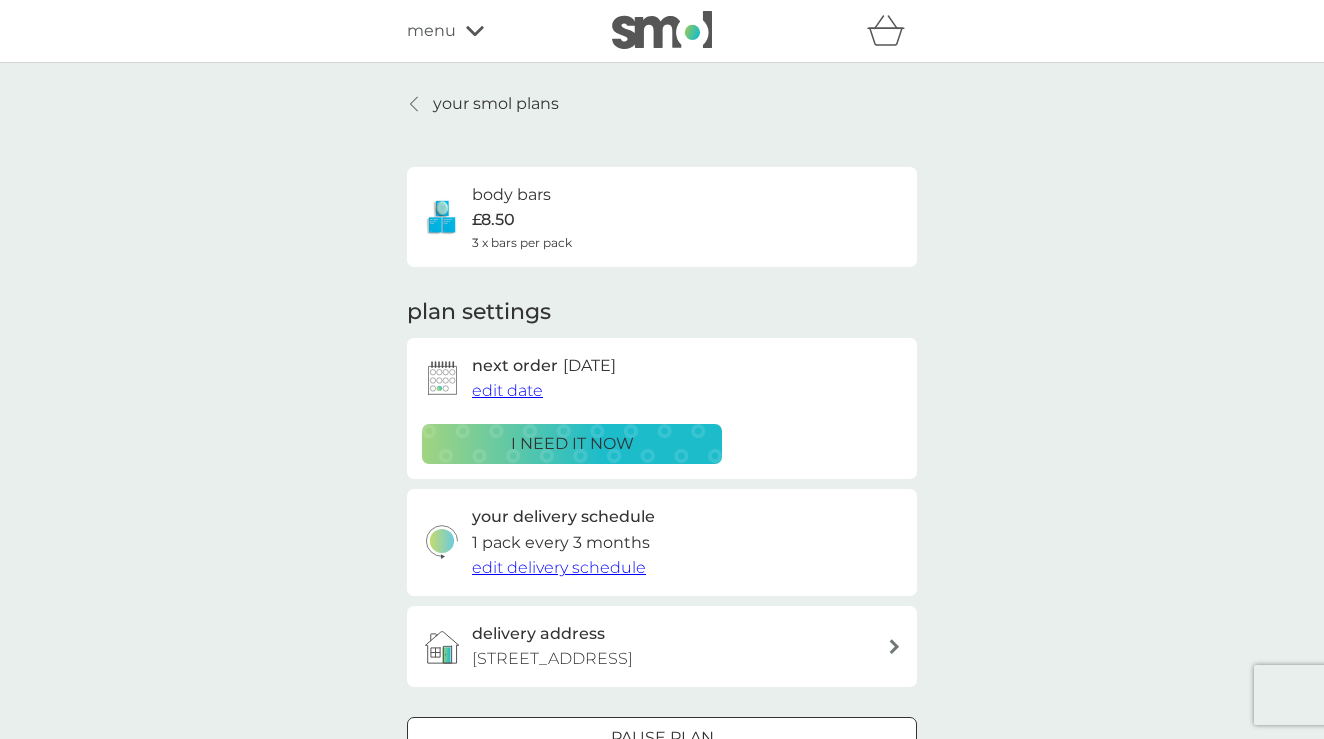 scroll, scrollTop: 0, scrollLeft: 0, axis: both 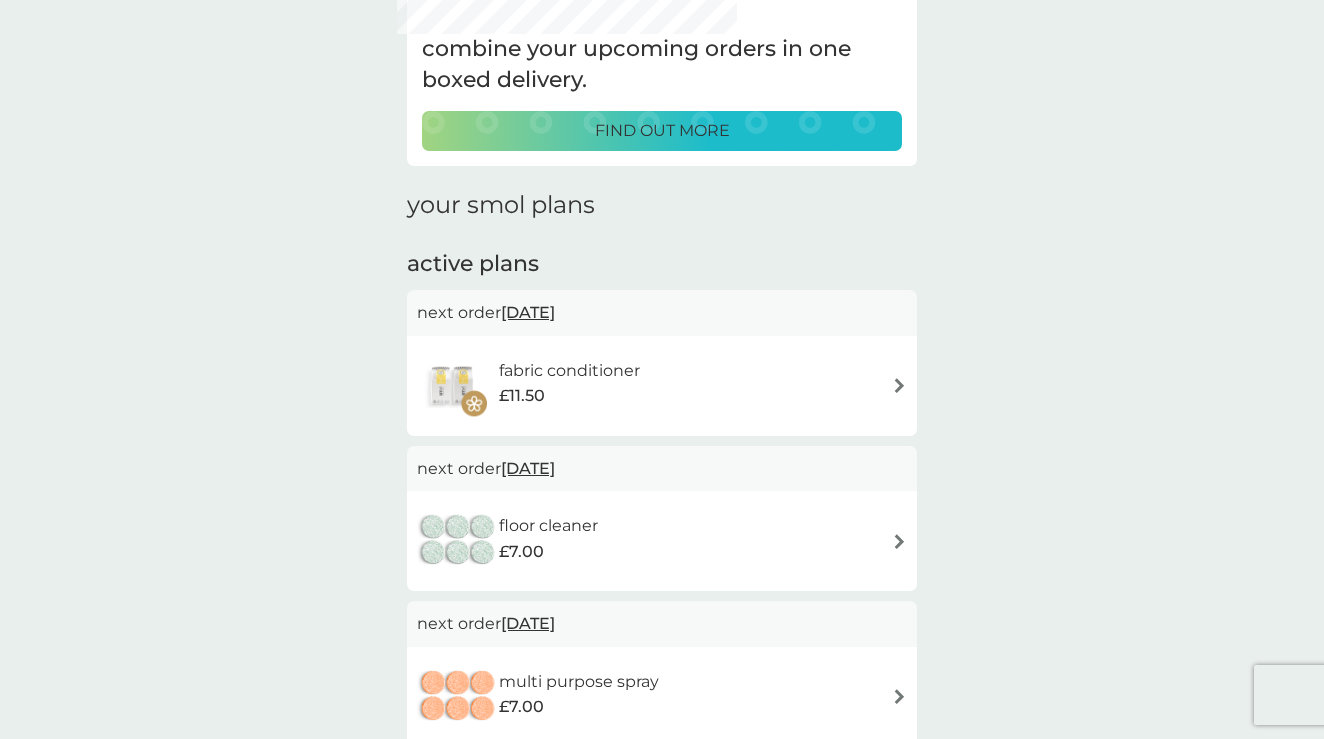click at bounding box center [899, 541] 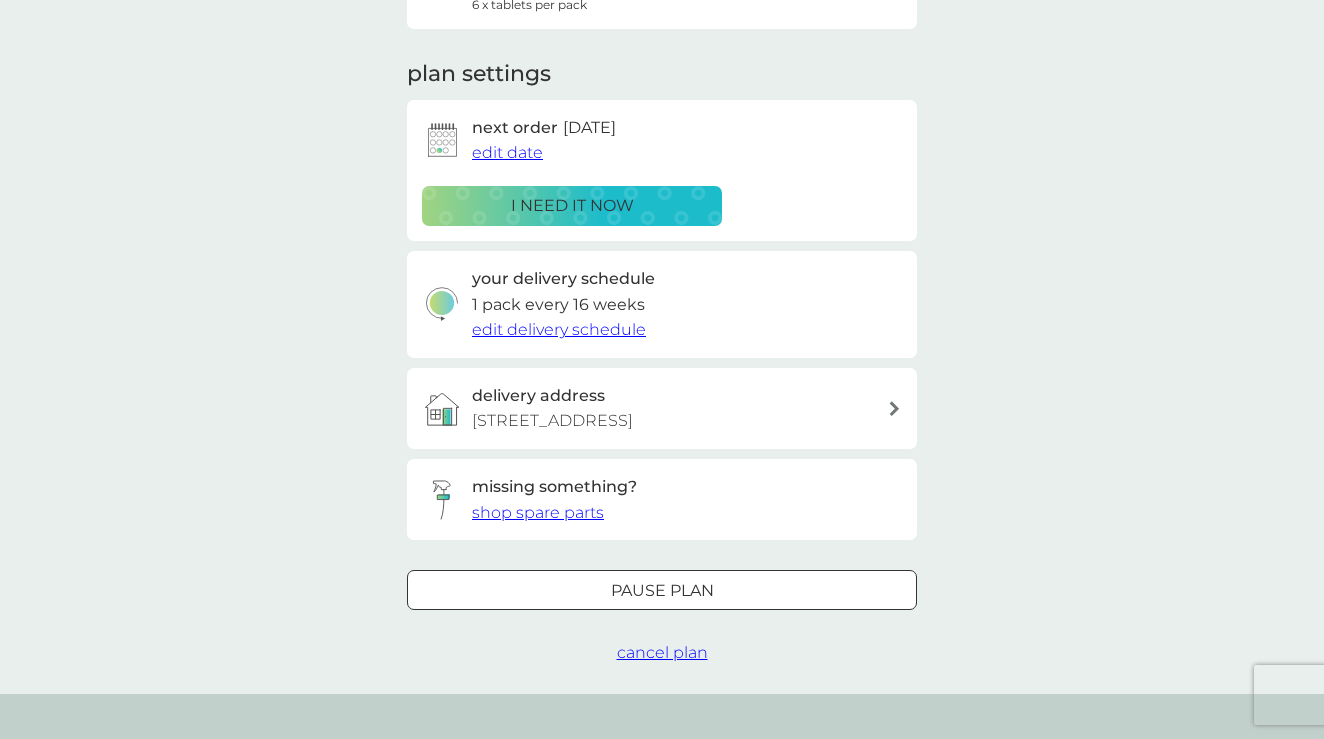 scroll, scrollTop: 238, scrollLeft: 0, axis: vertical 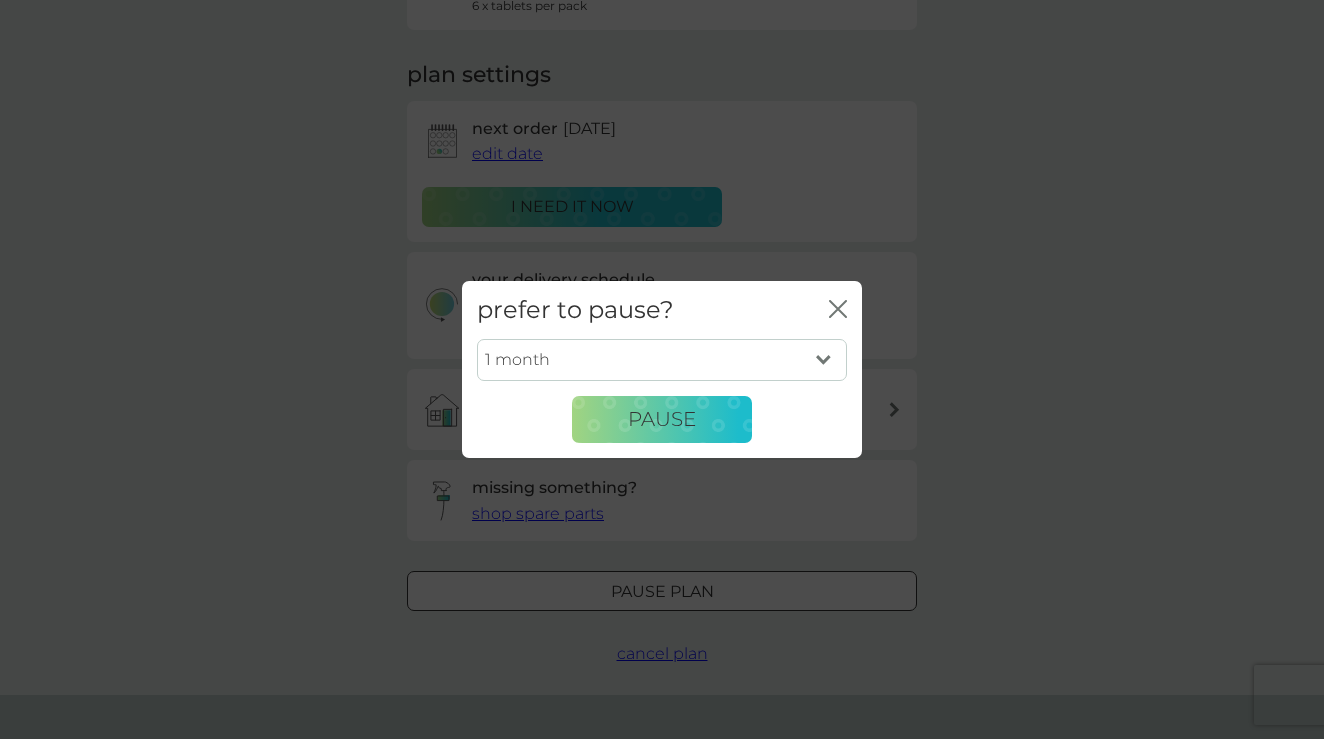 select on "6" 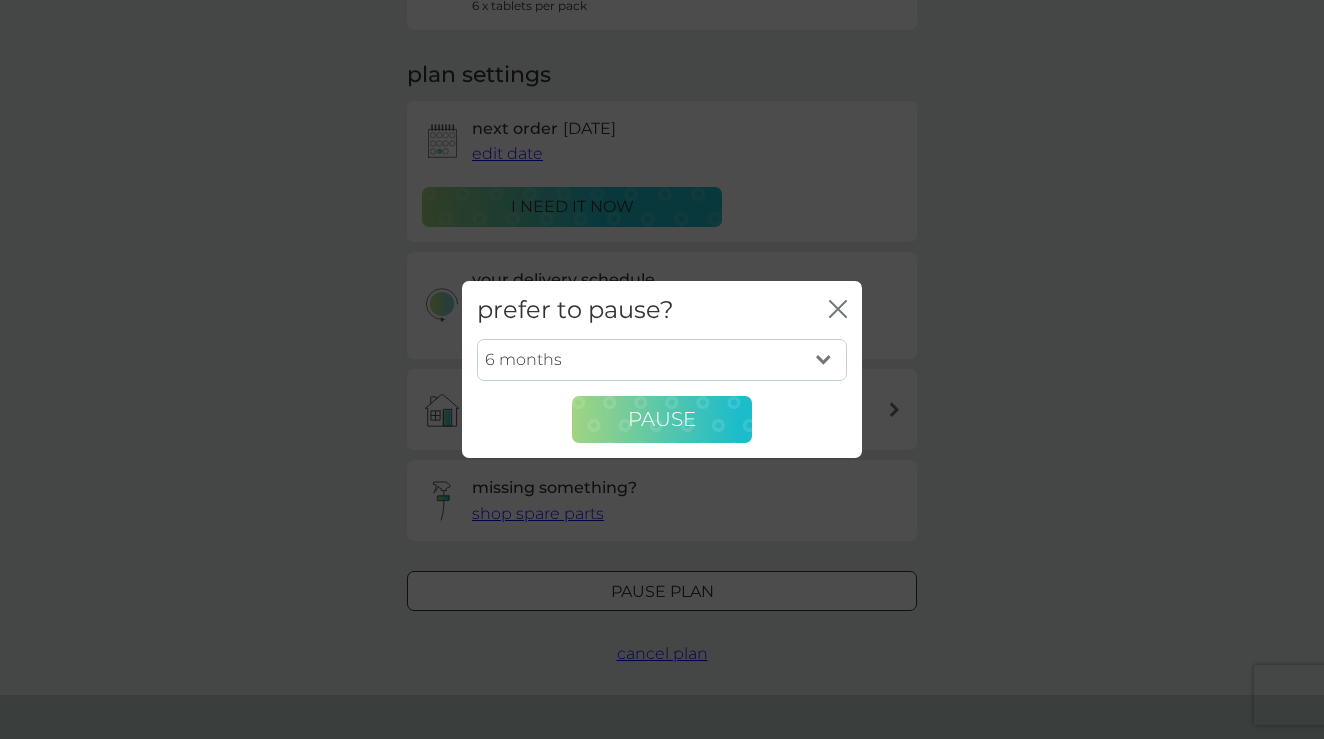 click on "Pause" at bounding box center (662, 419) 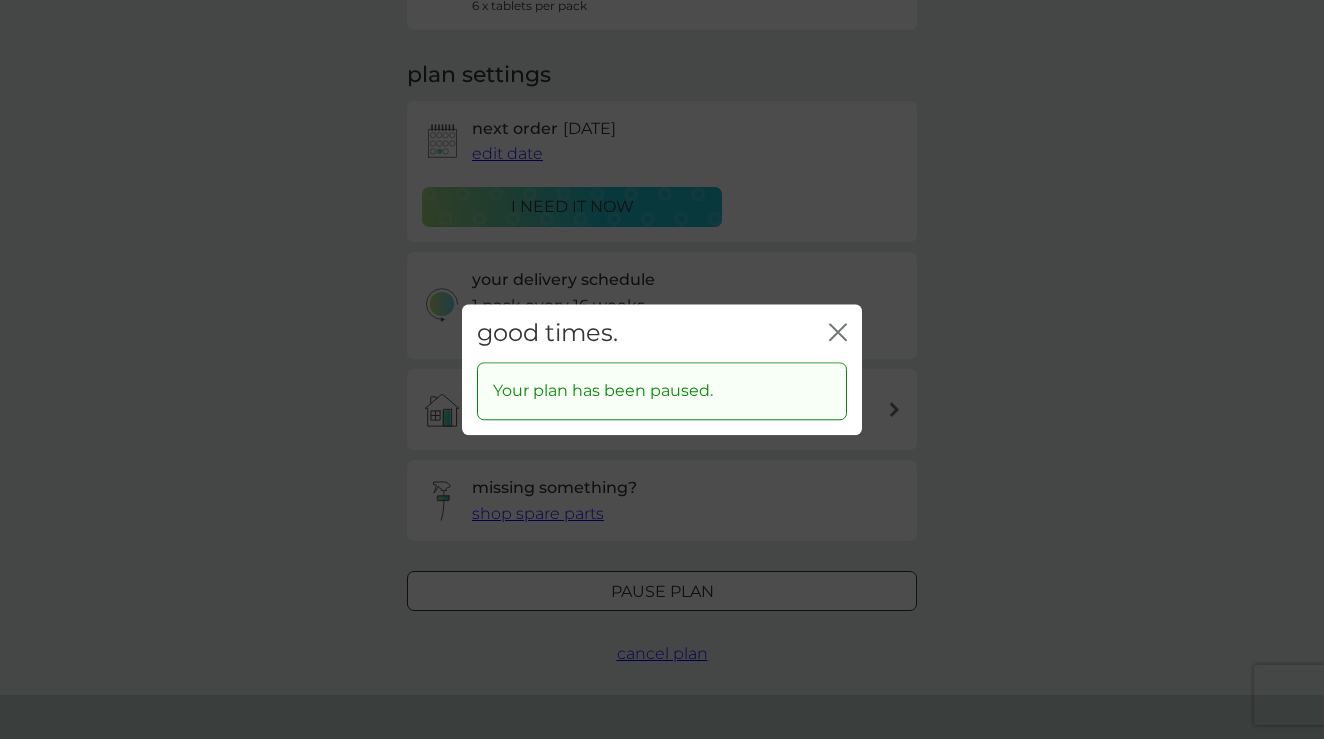 click on "close" 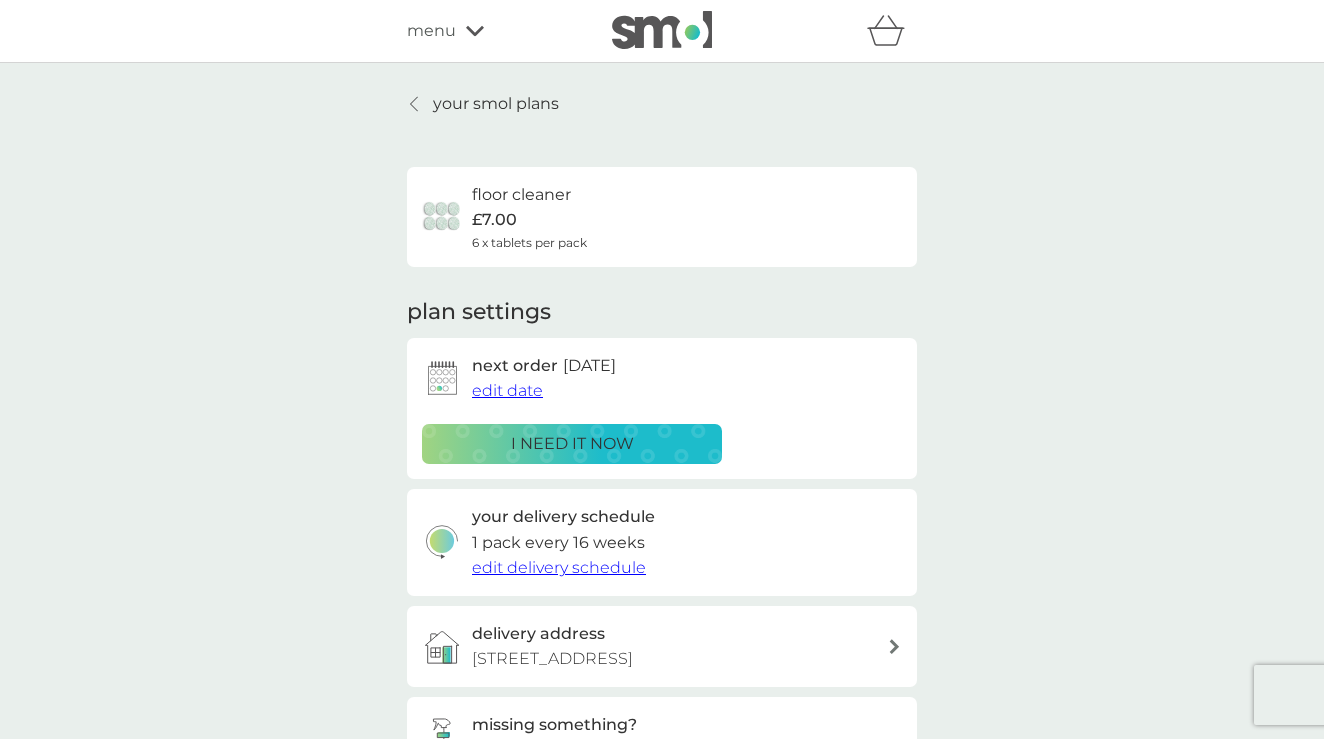 scroll, scrollTop: 0, scrollLeft: 0, axis: both 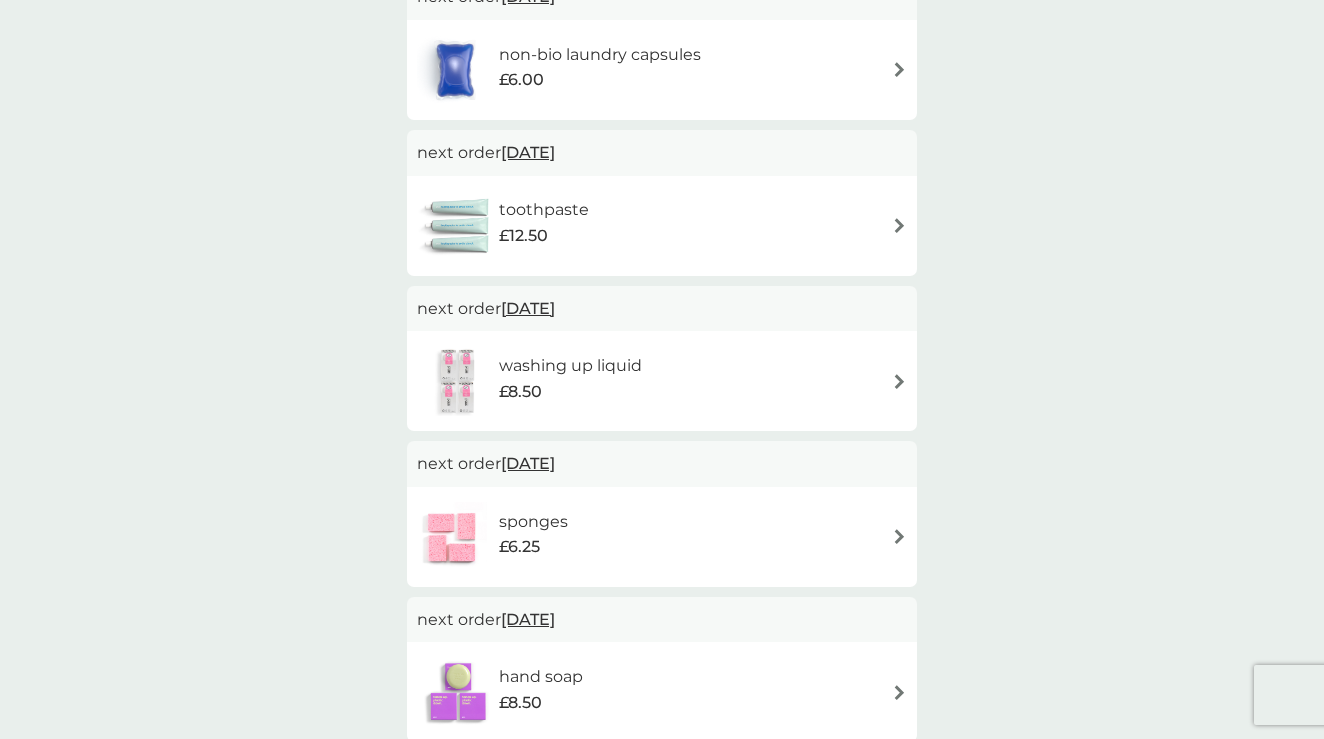 click on "3 Sep 2025" at bounding box center [528, 308] 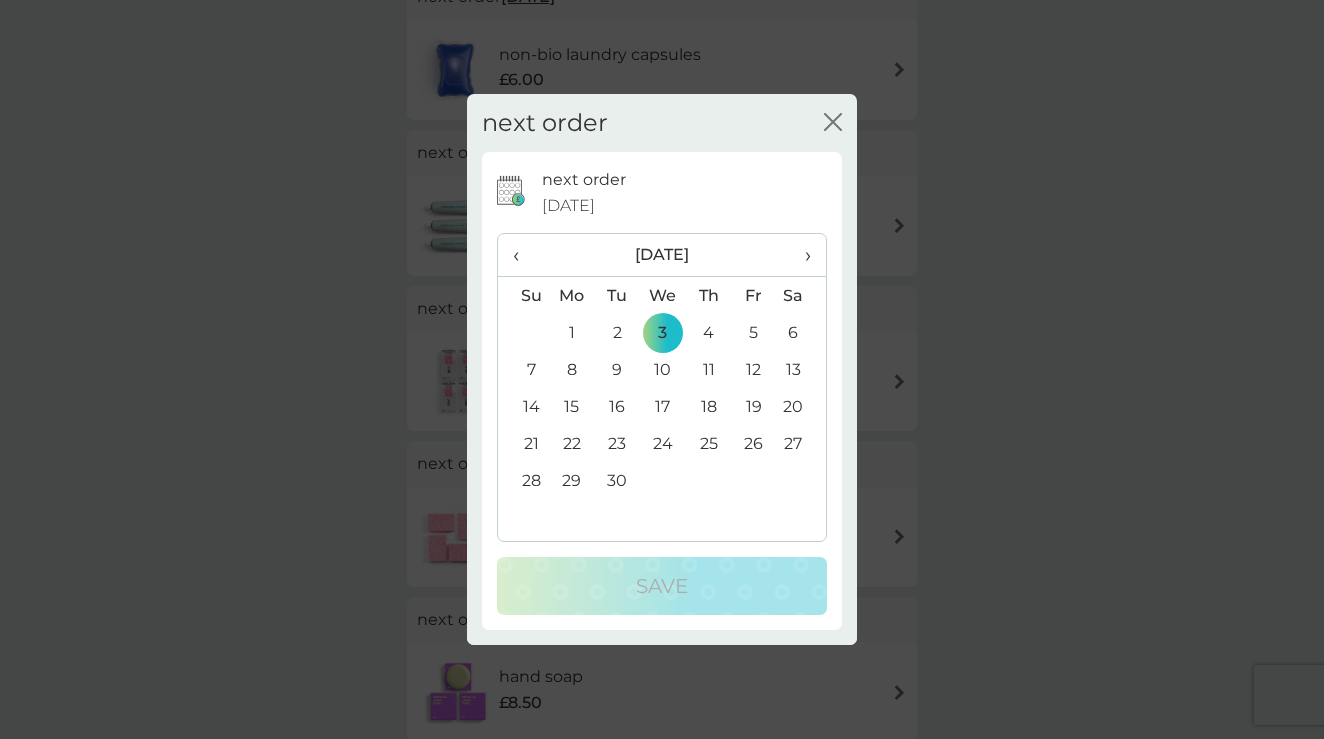 click on "15" at bounding box center (572, 406) 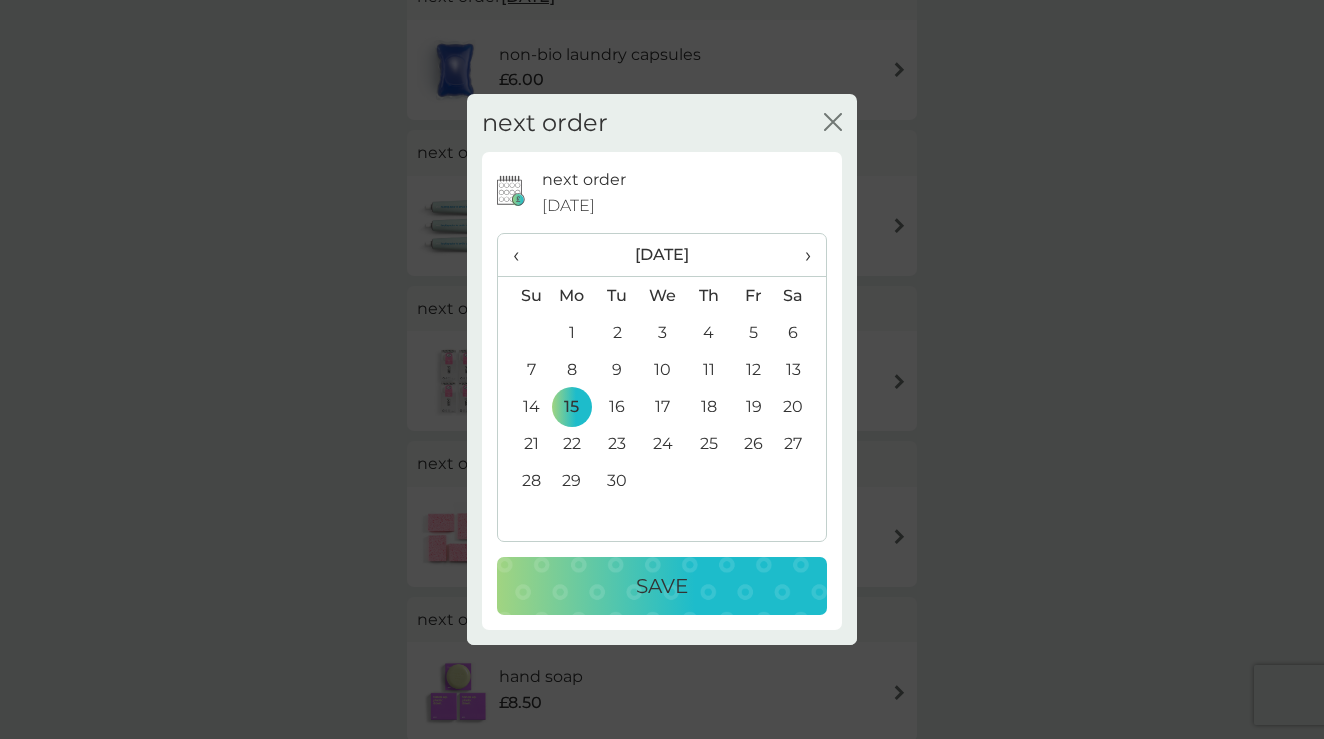 click on "Save" at bounding box center [662, 586] 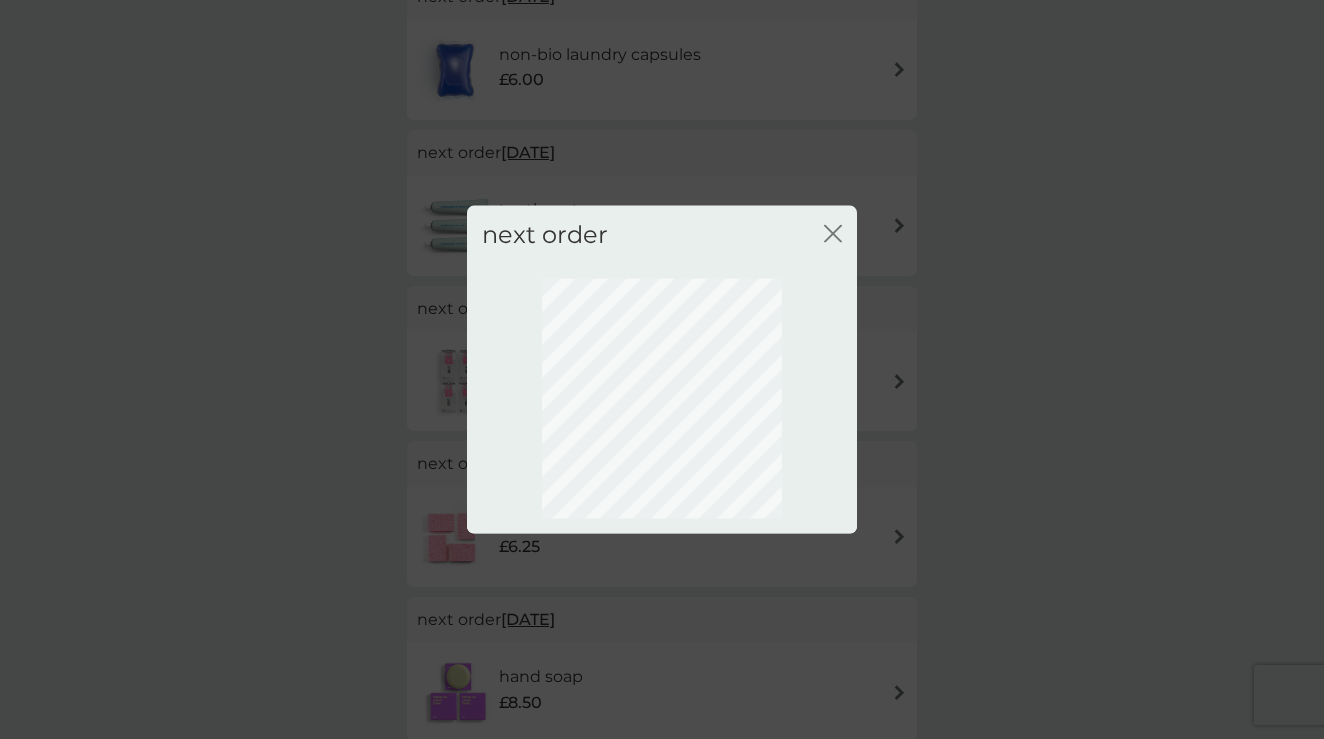 scroll, scrollTop: 98, scrollLeft: 0, axis: vertical 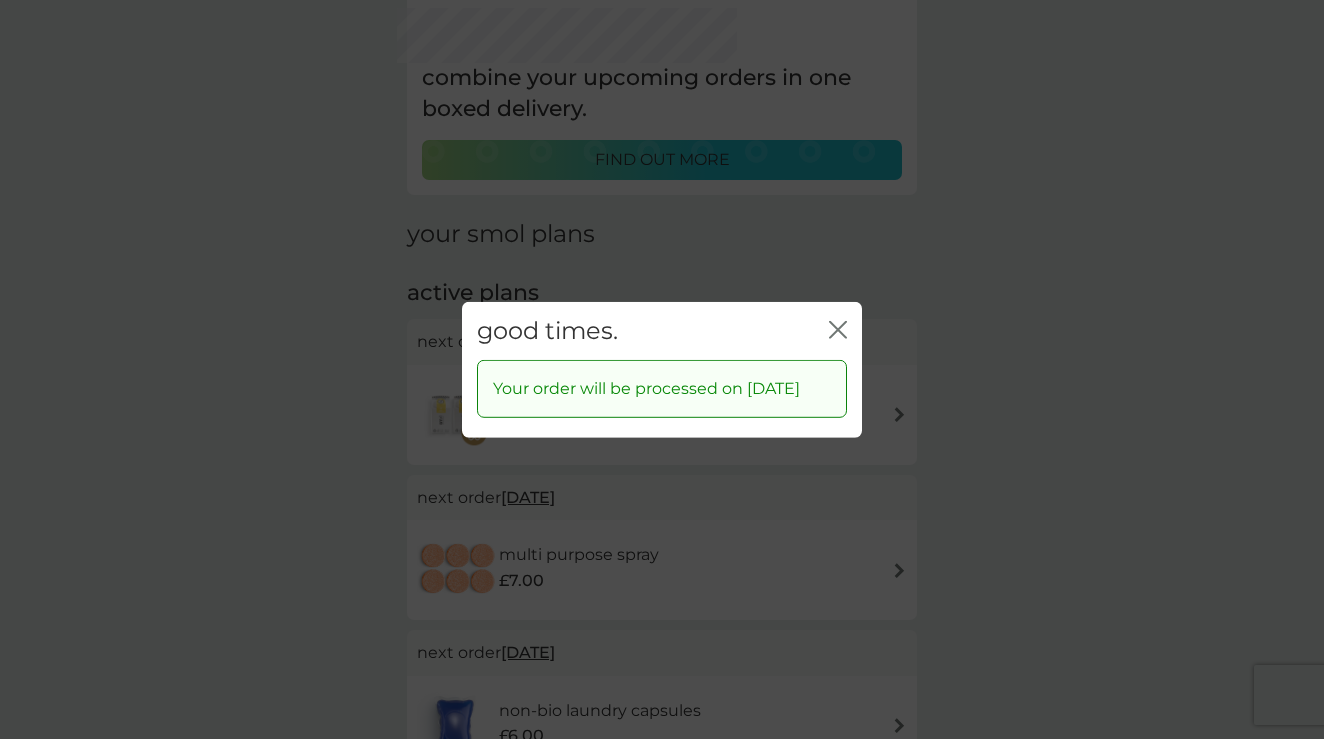 click on "close" 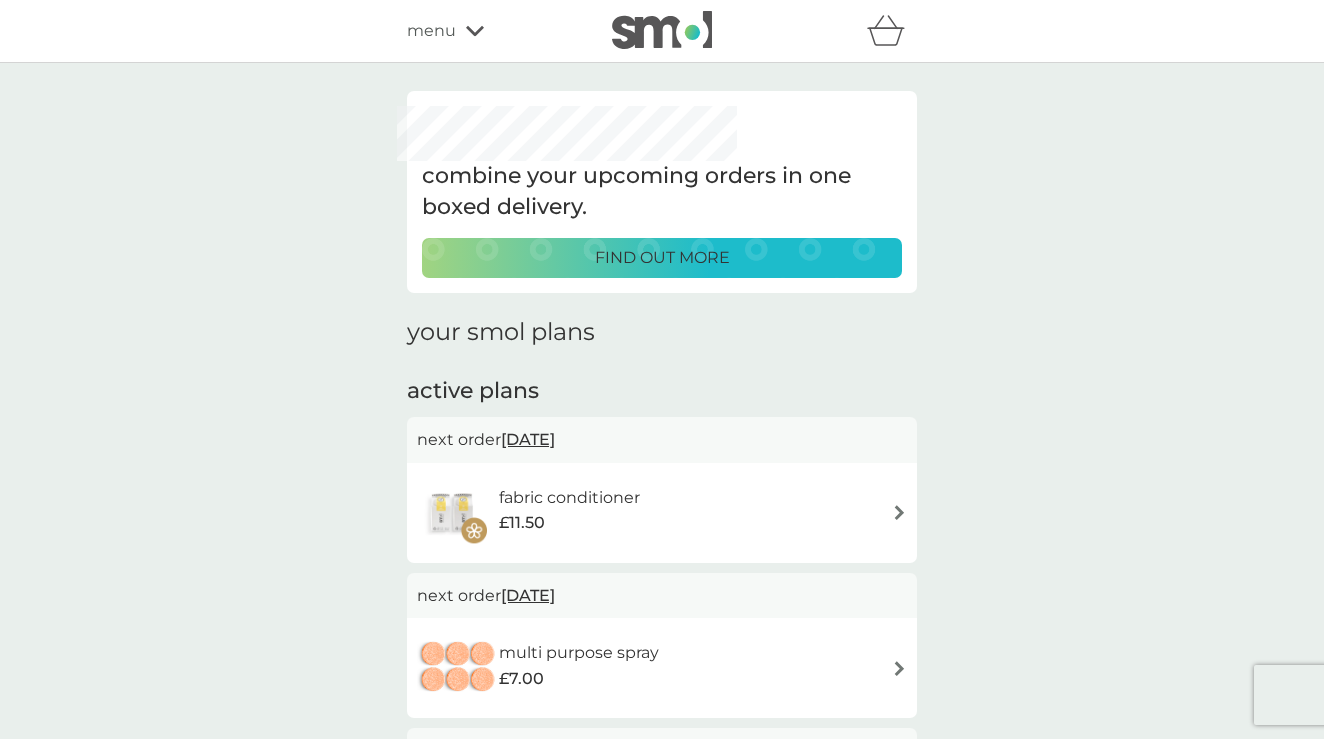 scroll, scrollTop: 0, scrollLeft: 0, axis: both 